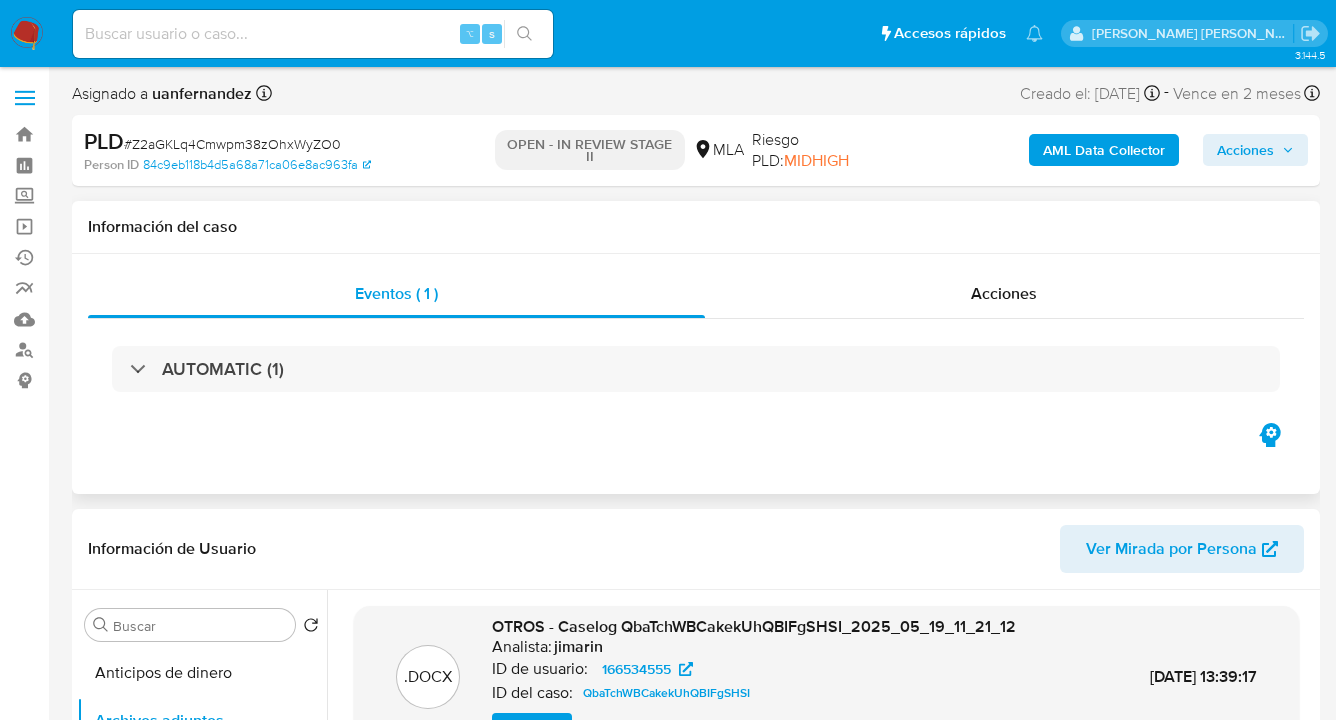 scroll, scrollTop: 0, scrollLeft: 0, axis: both 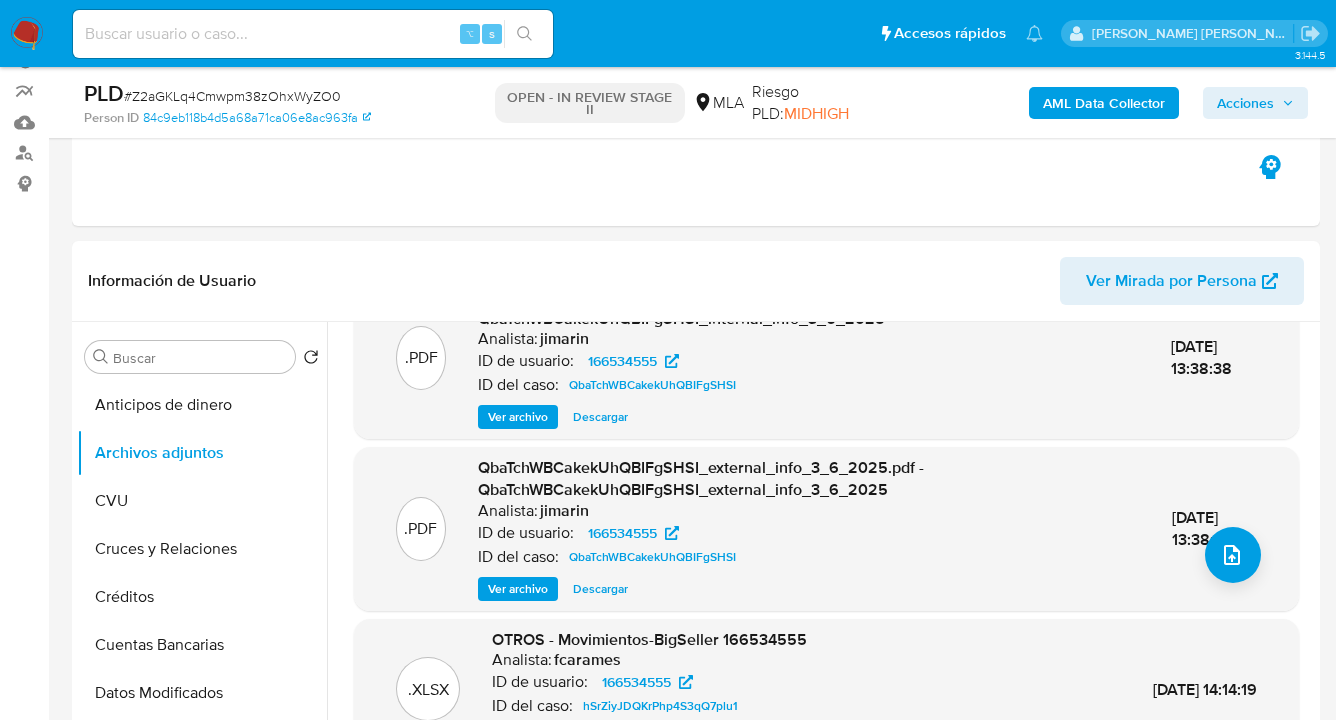 click on "AML Data Collector" at bounding box center (1104, 103) 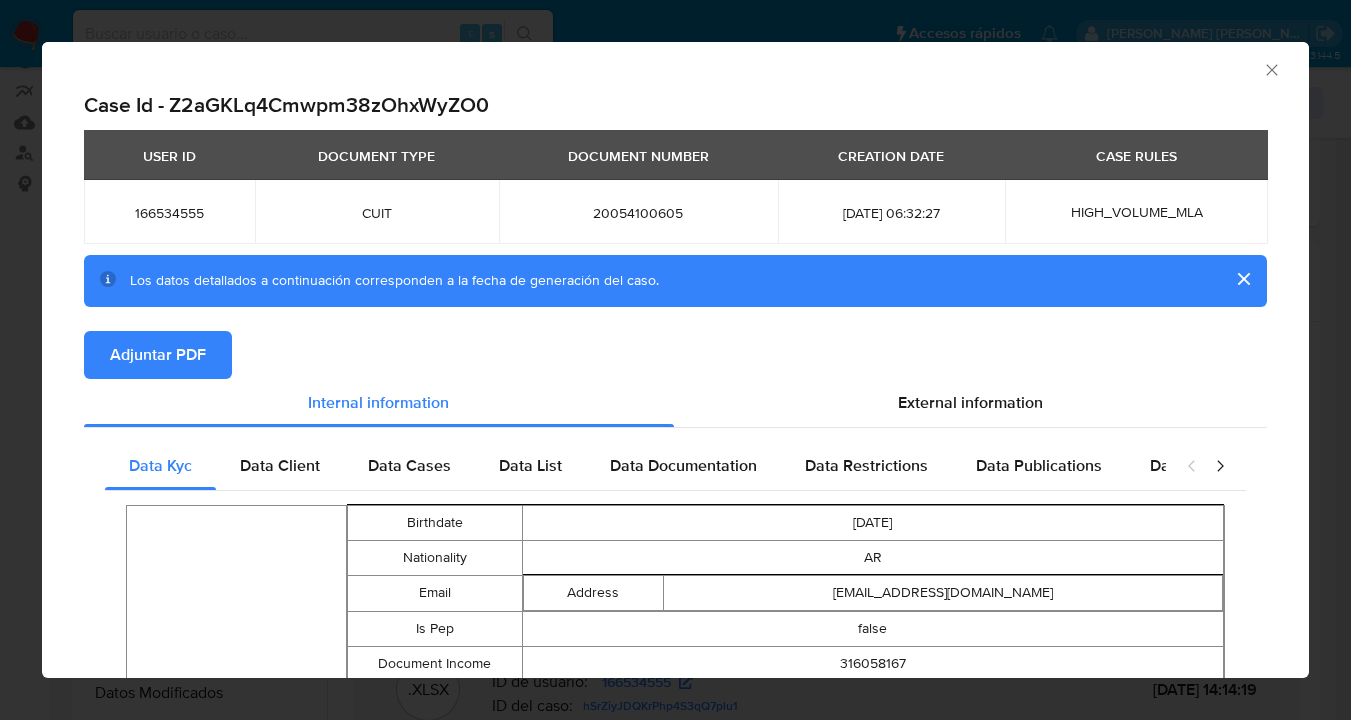 click on "Adjuntar PDF" at bounding box center [158, 355] 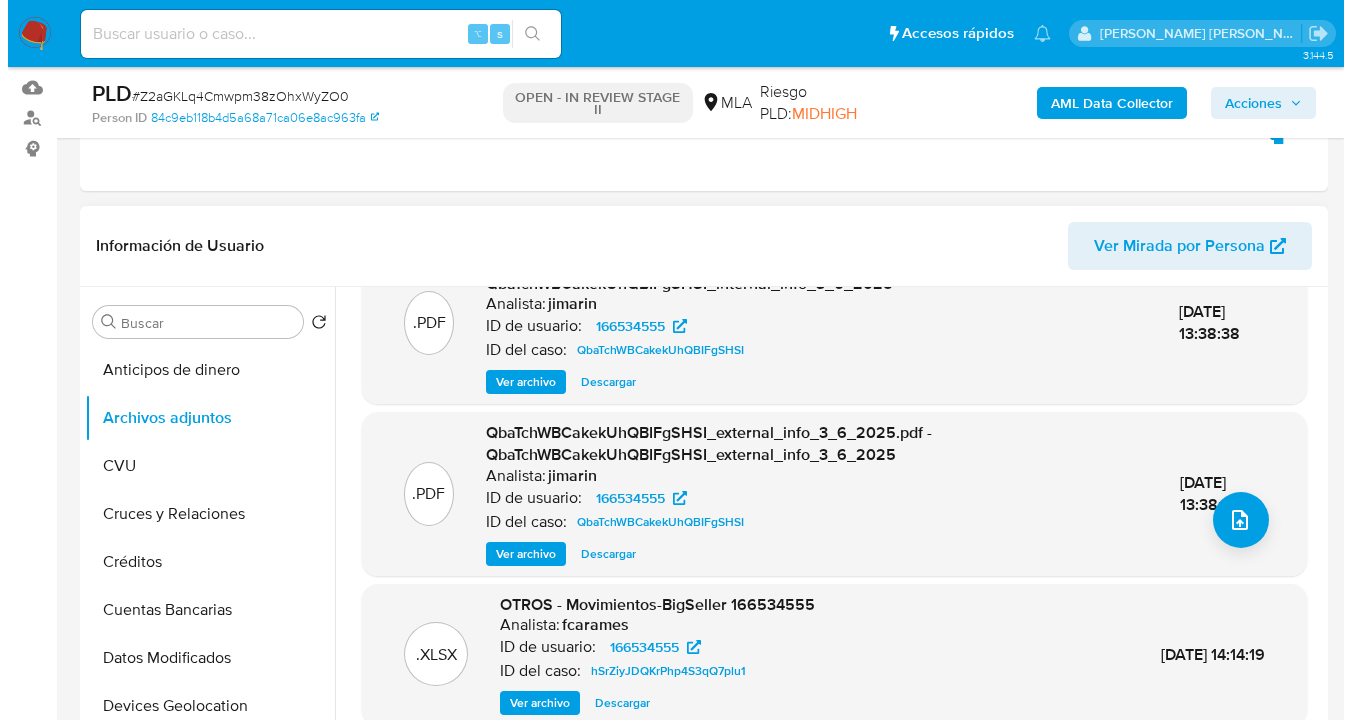 scroll, scrollTop: 261, scrollLeft: 0, axis: vertical 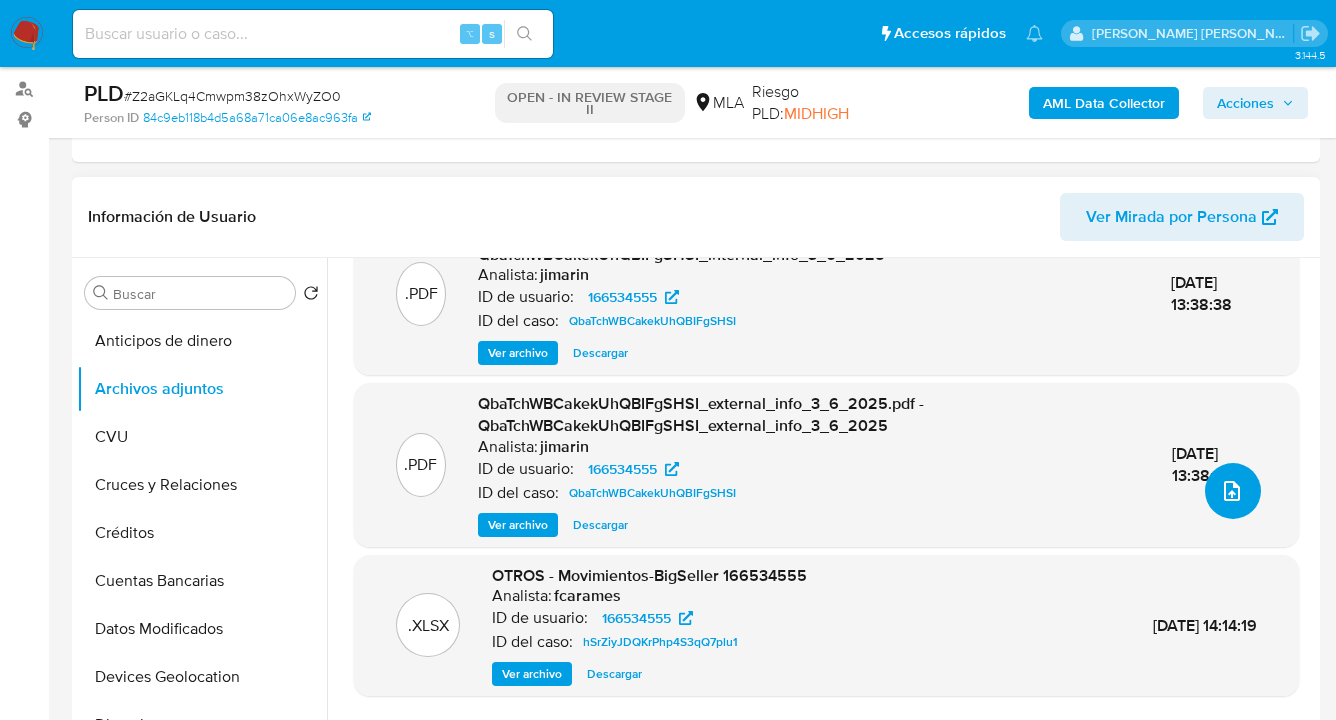 click 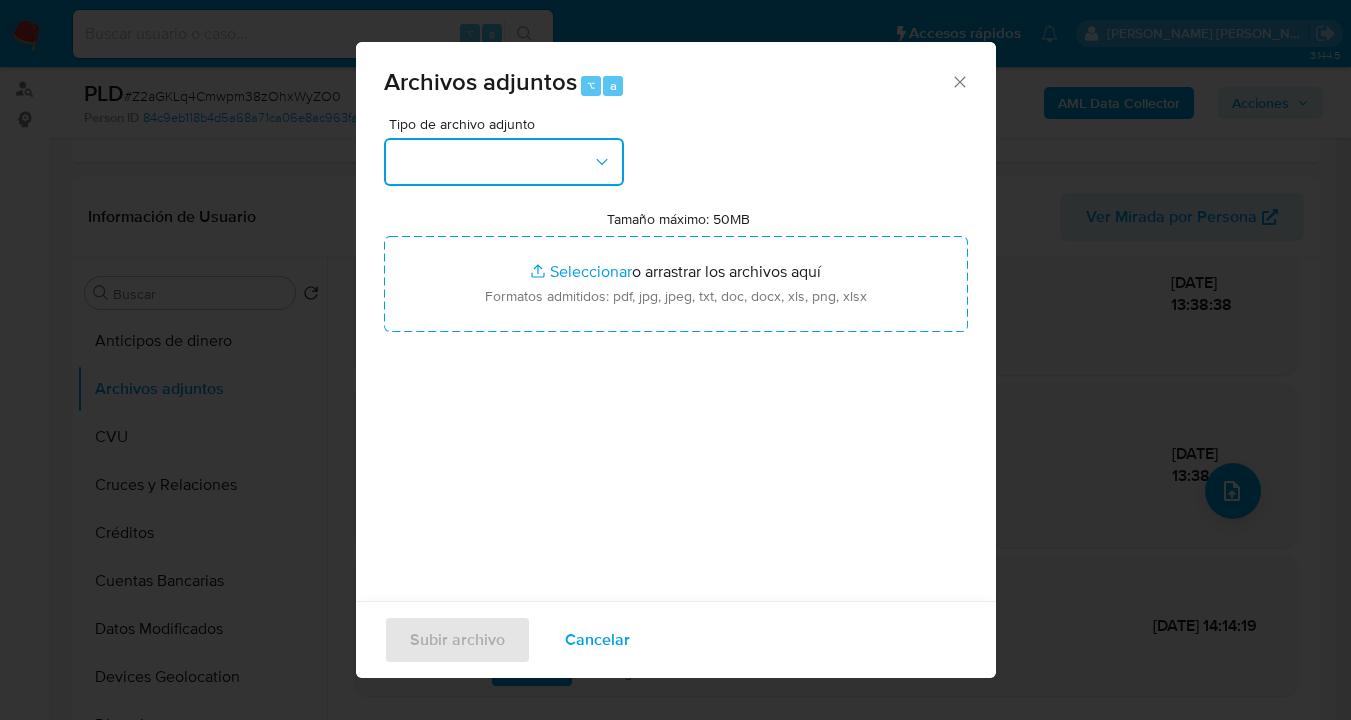 drag, startPoint x: 592, startPoint y: 169, endPoint x: 595, endPoint y: 183, distance: 14.3178215 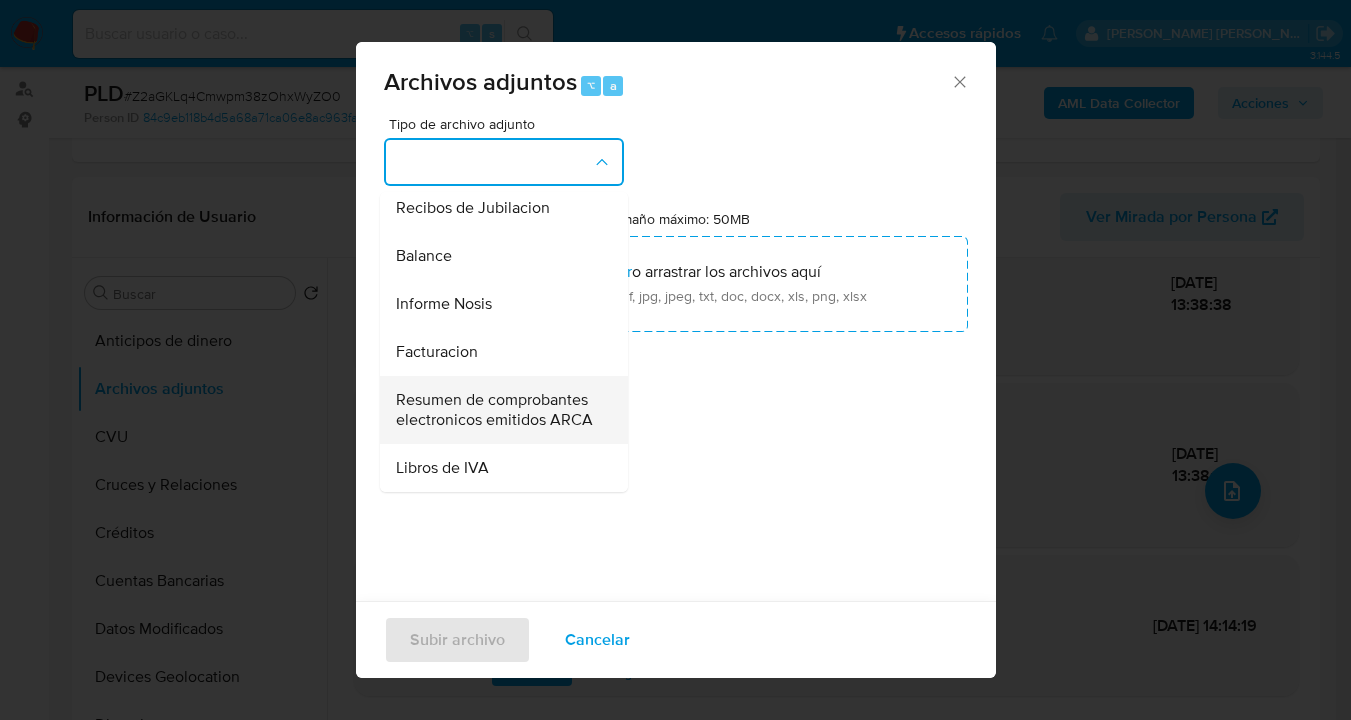 scroll, scrollTop: 808, scrollLeft: 0, axis: vertical 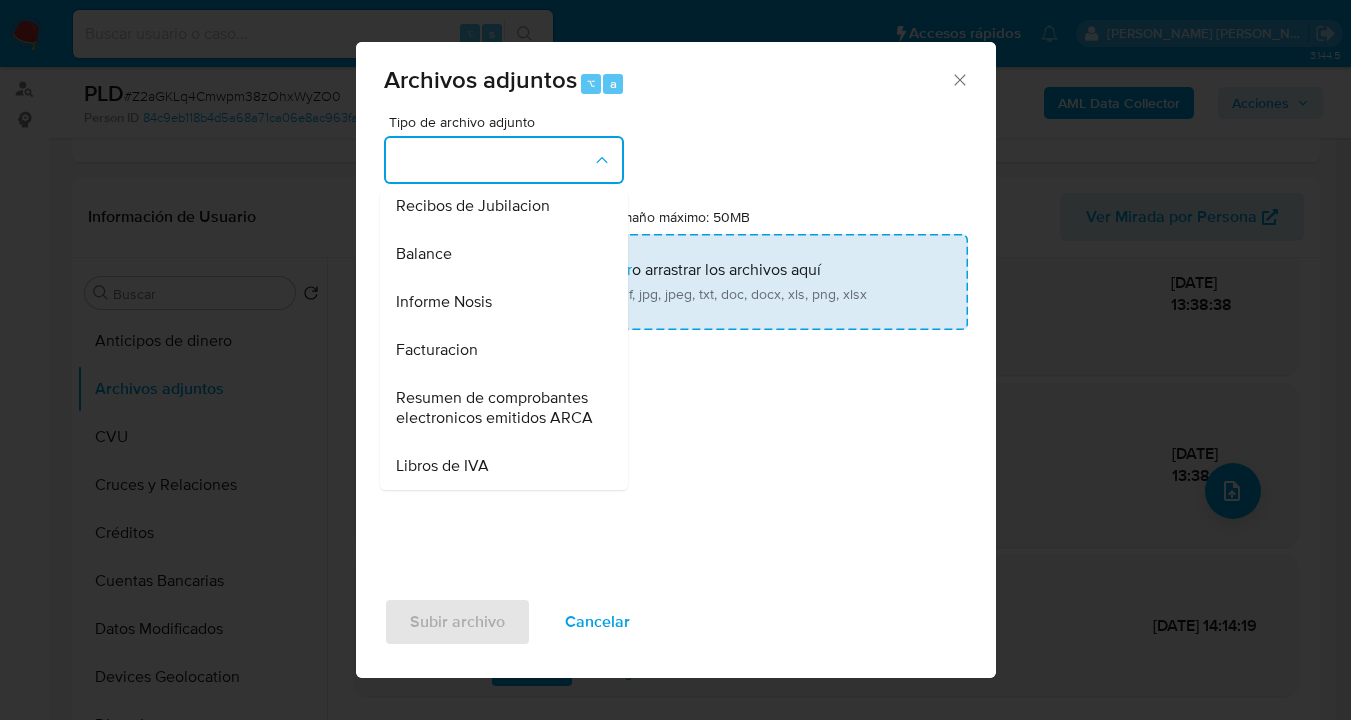 click on "Informe Nosis" at bounding box center [498, 302] 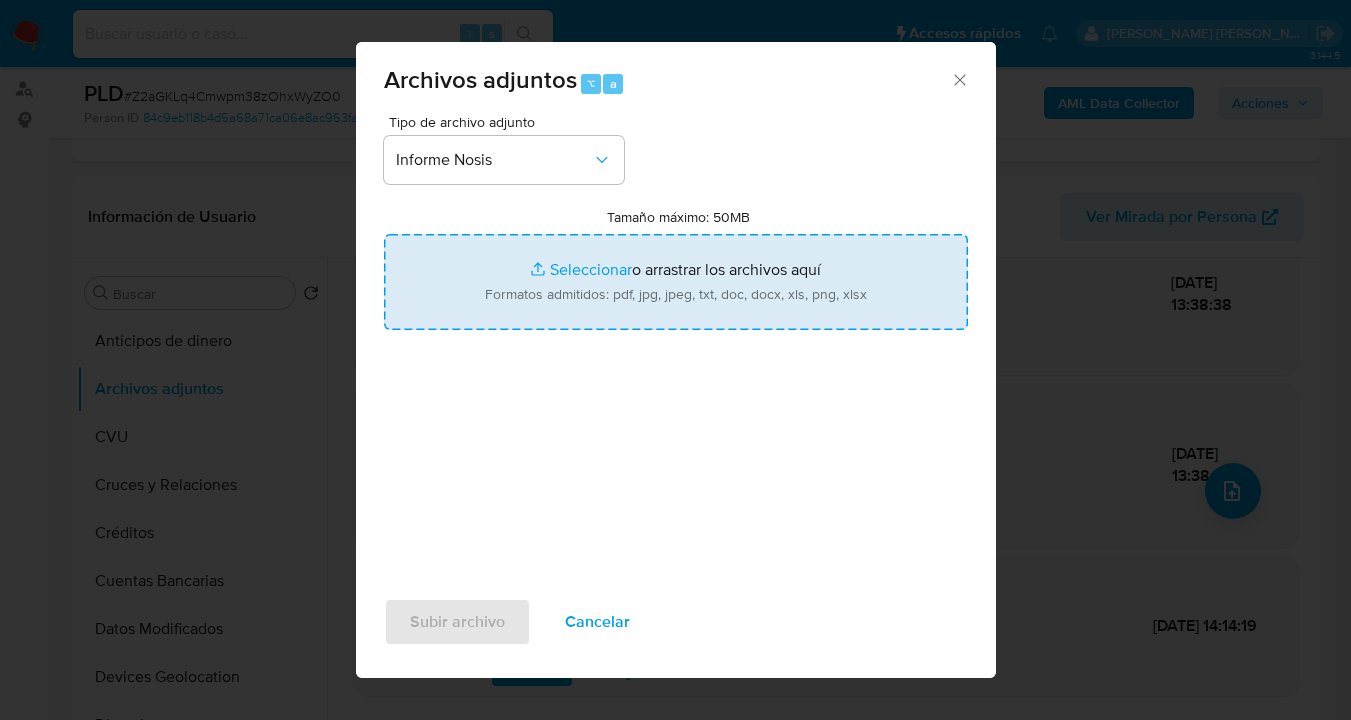 click on "Tamaño máximo: 50MB Seleccionar archivos" at bounding box center [676, 282] 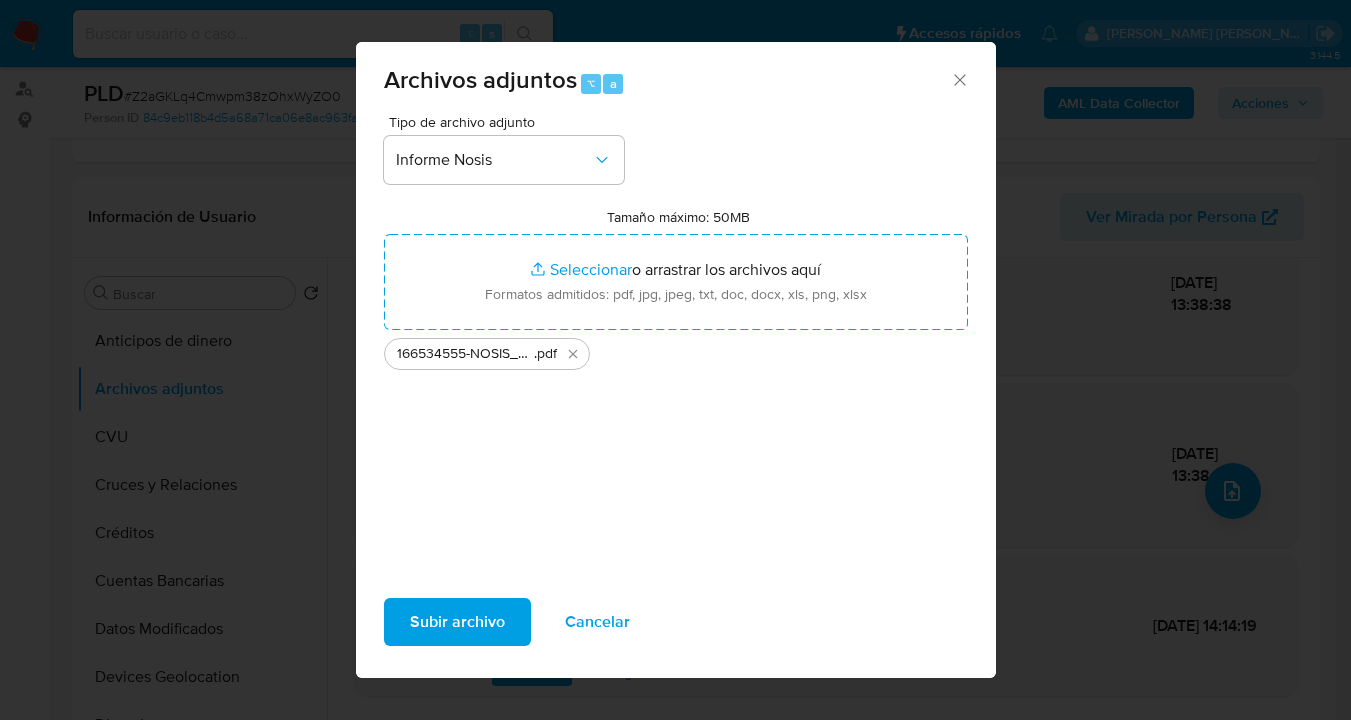 click on "Subir archivo" at bounding box center (457, 622) 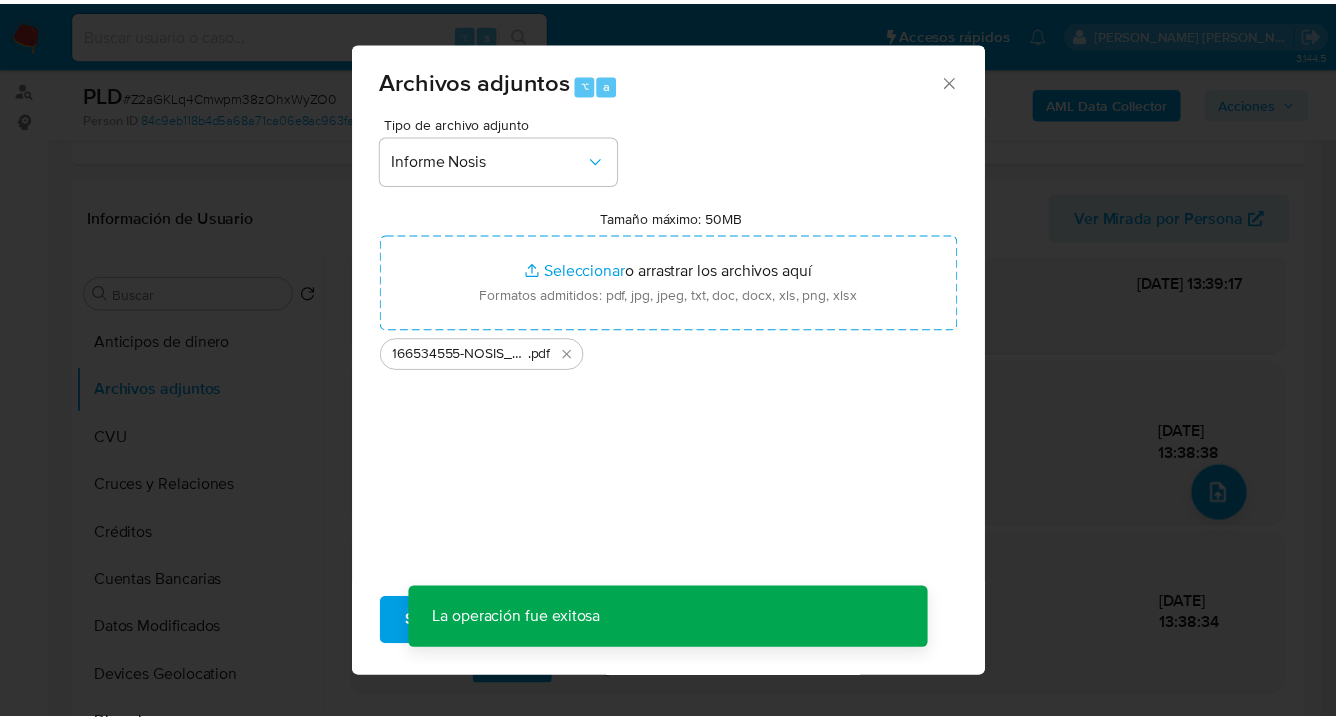 scroll, scrollTop: 209, scrollLeft: 0, axis: vertical 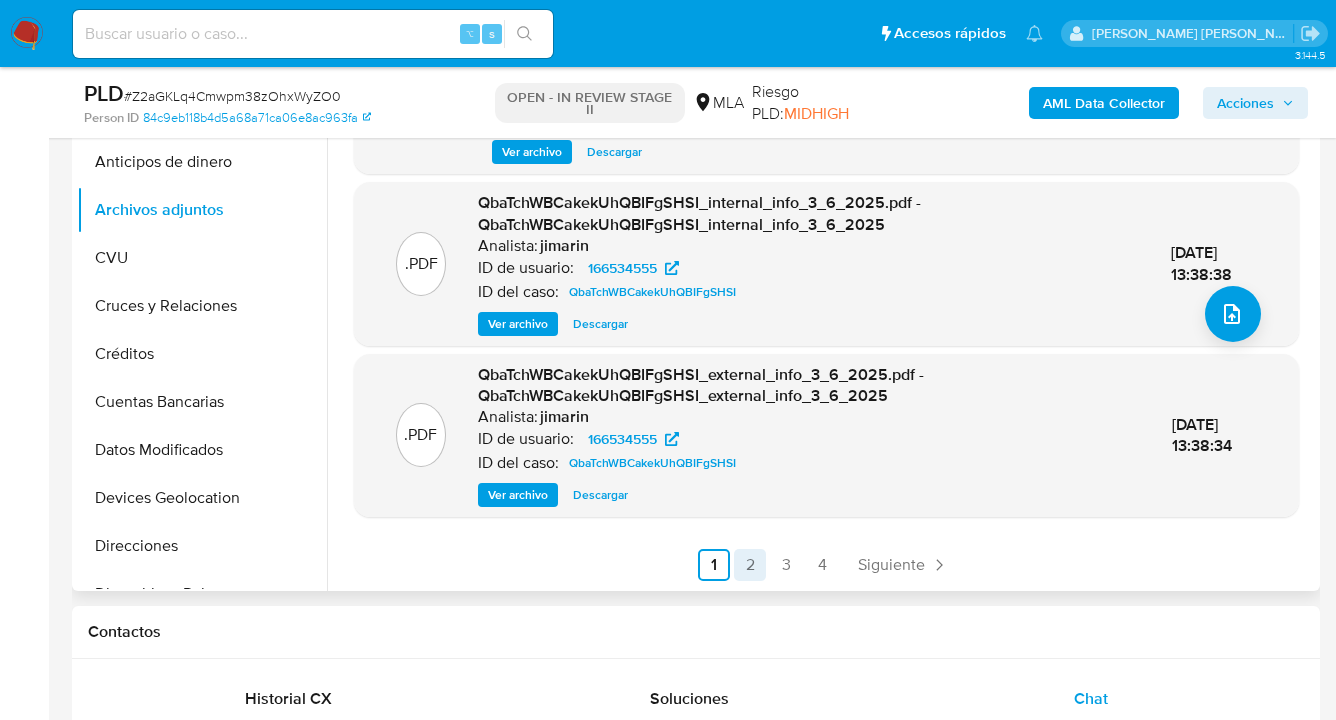 click on "2" at bounding box center (750, 565) 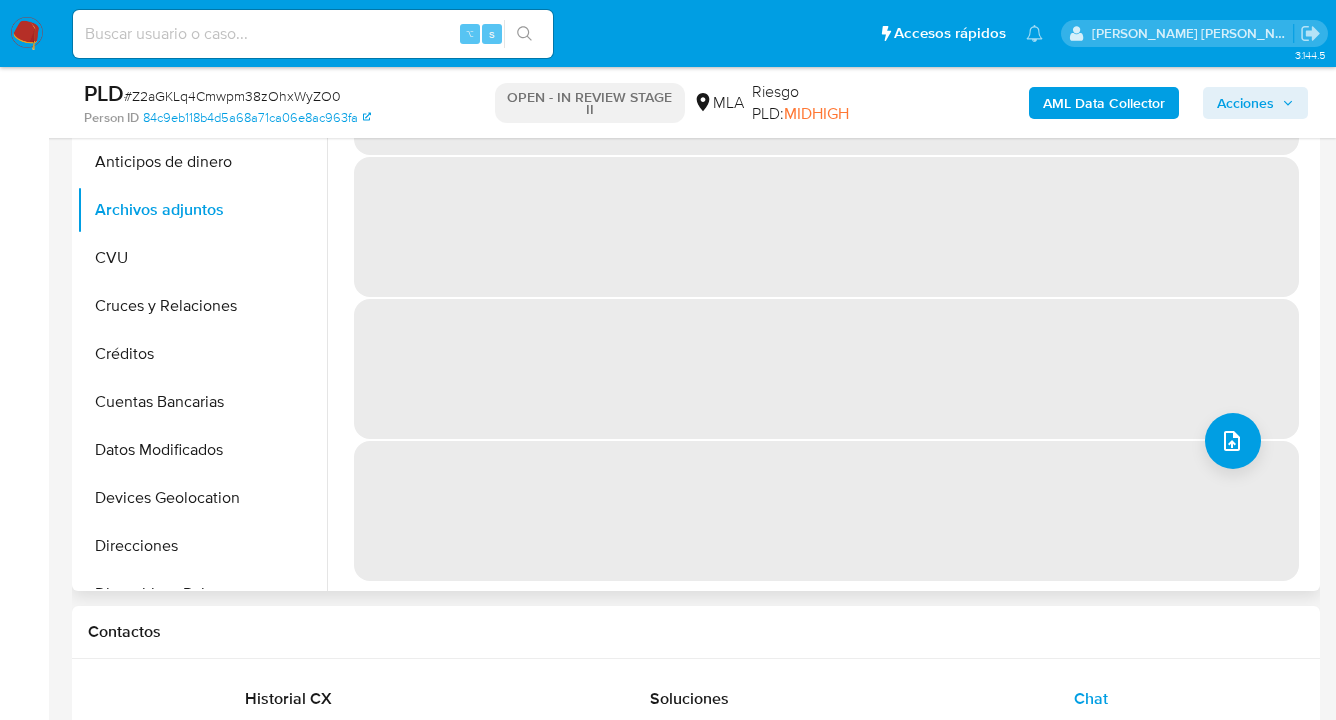 scroll, scrollTop: 0, scrollLeft: 0, axis: both 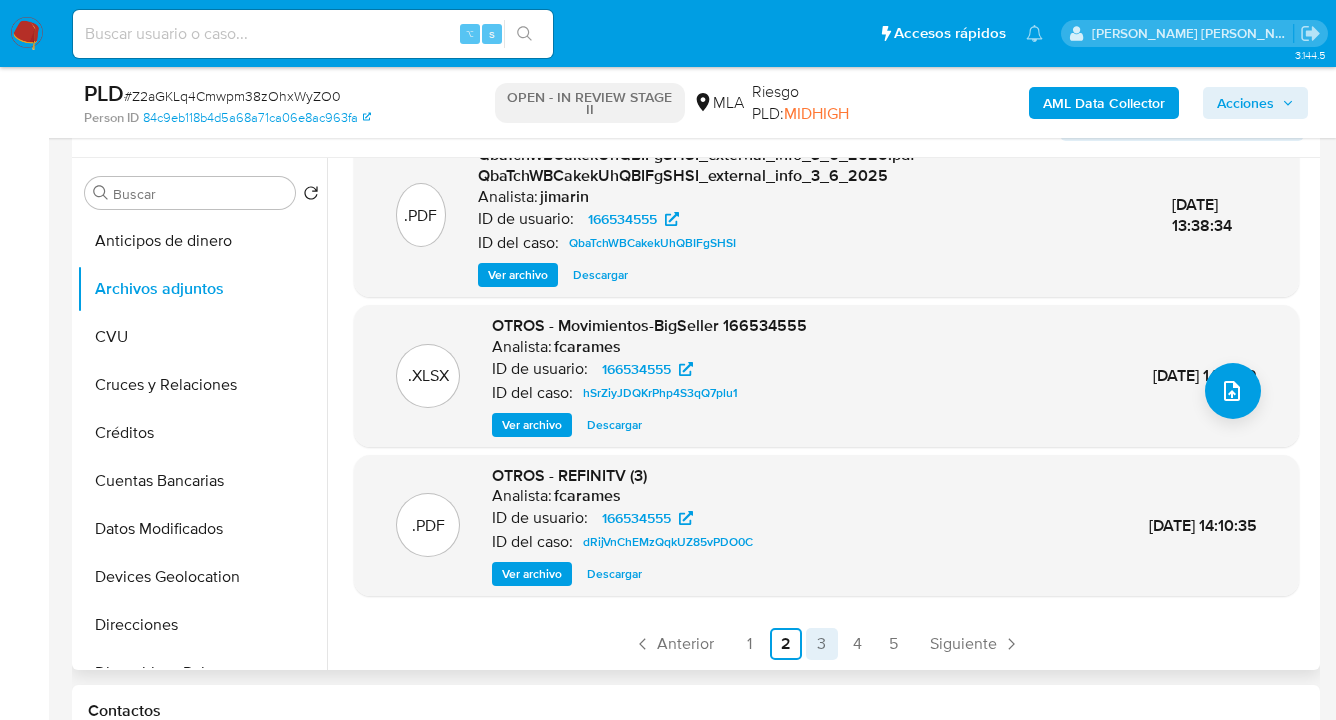 click on "3" at bounding box center [822, 644] 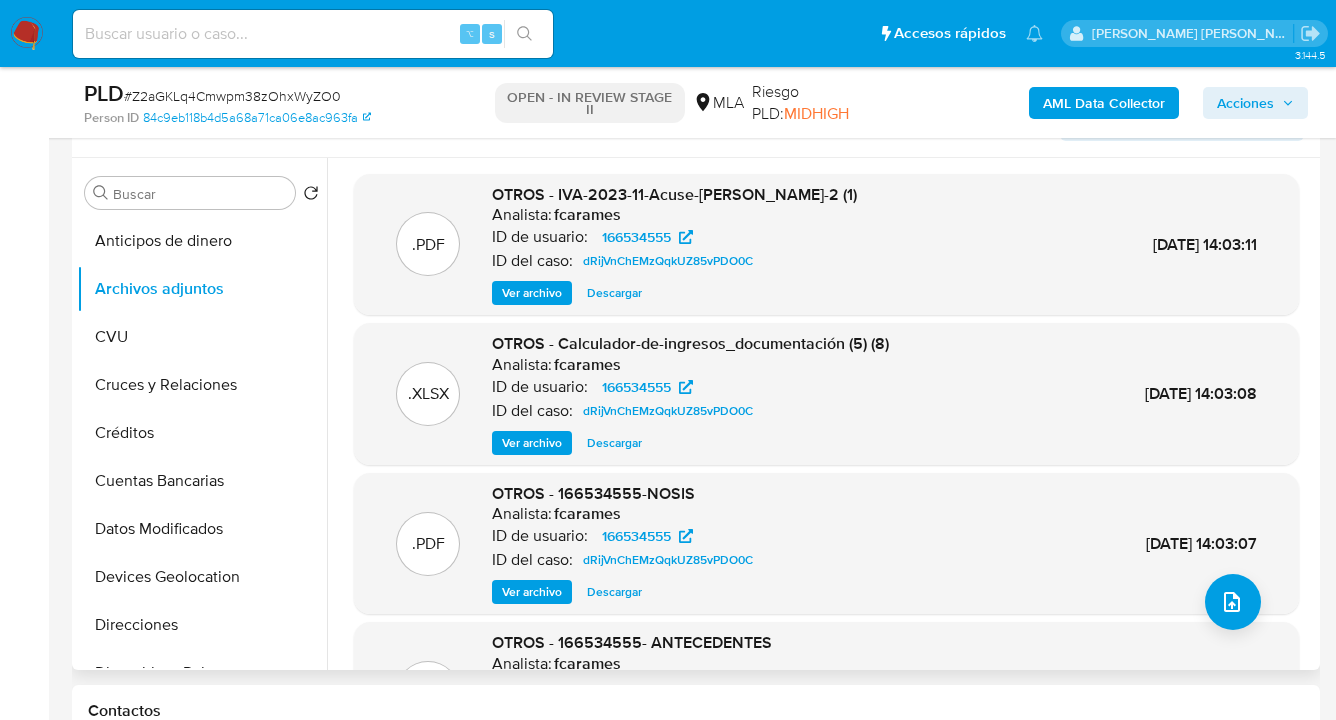 click on "Ver archivo" at bounding box center [532, 443] 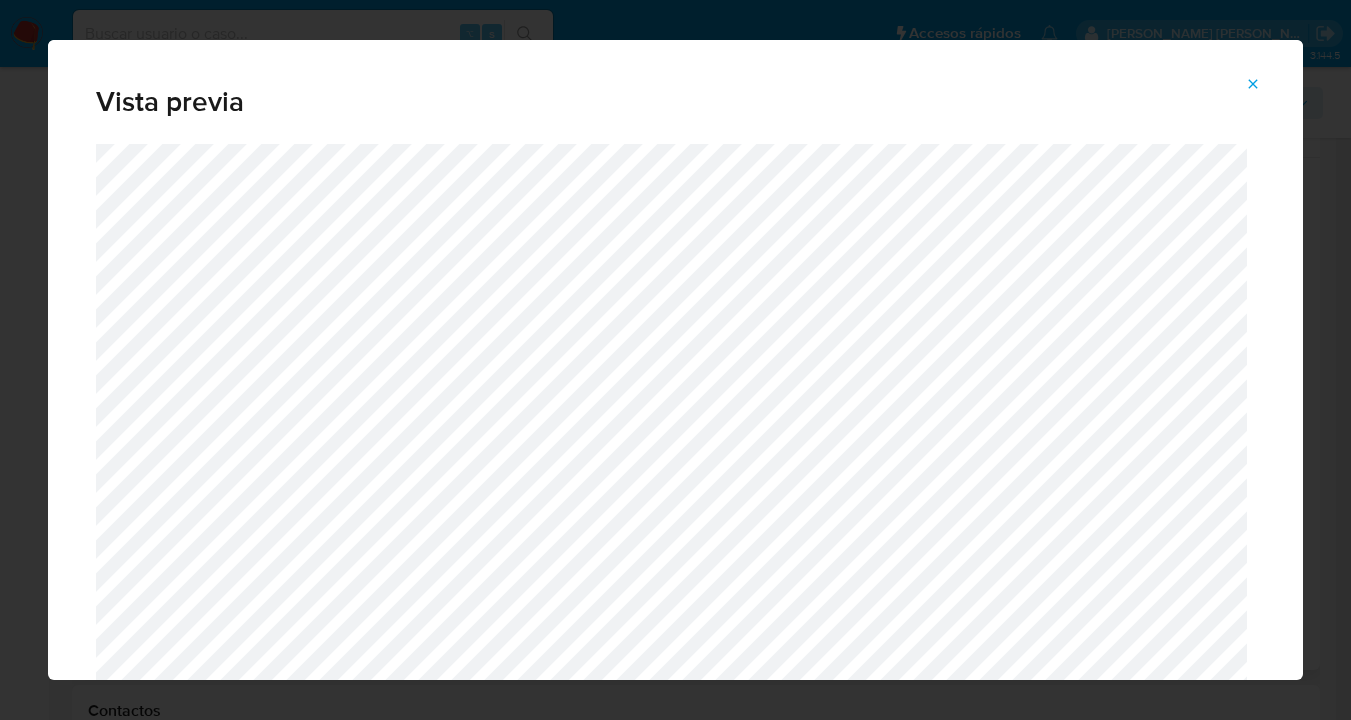 click 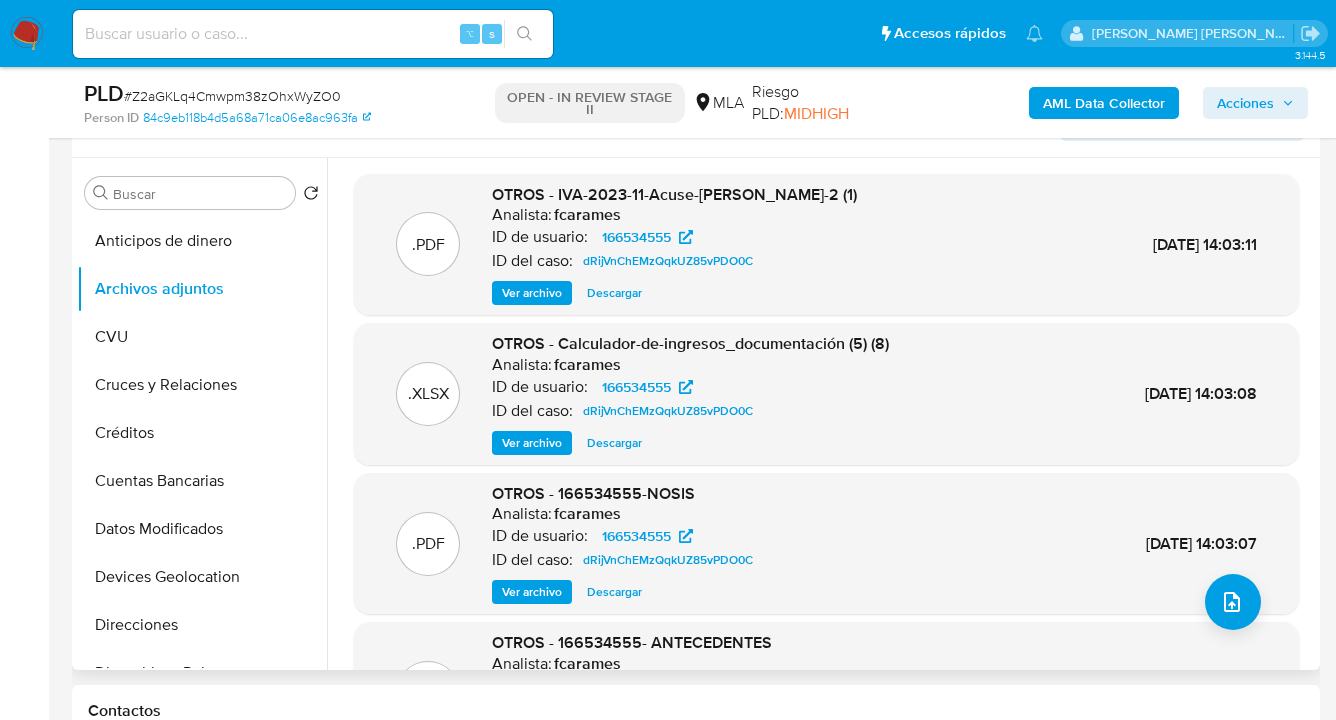 scroll, scrollTop: 168, scrollLeft: 0, axis: vertical 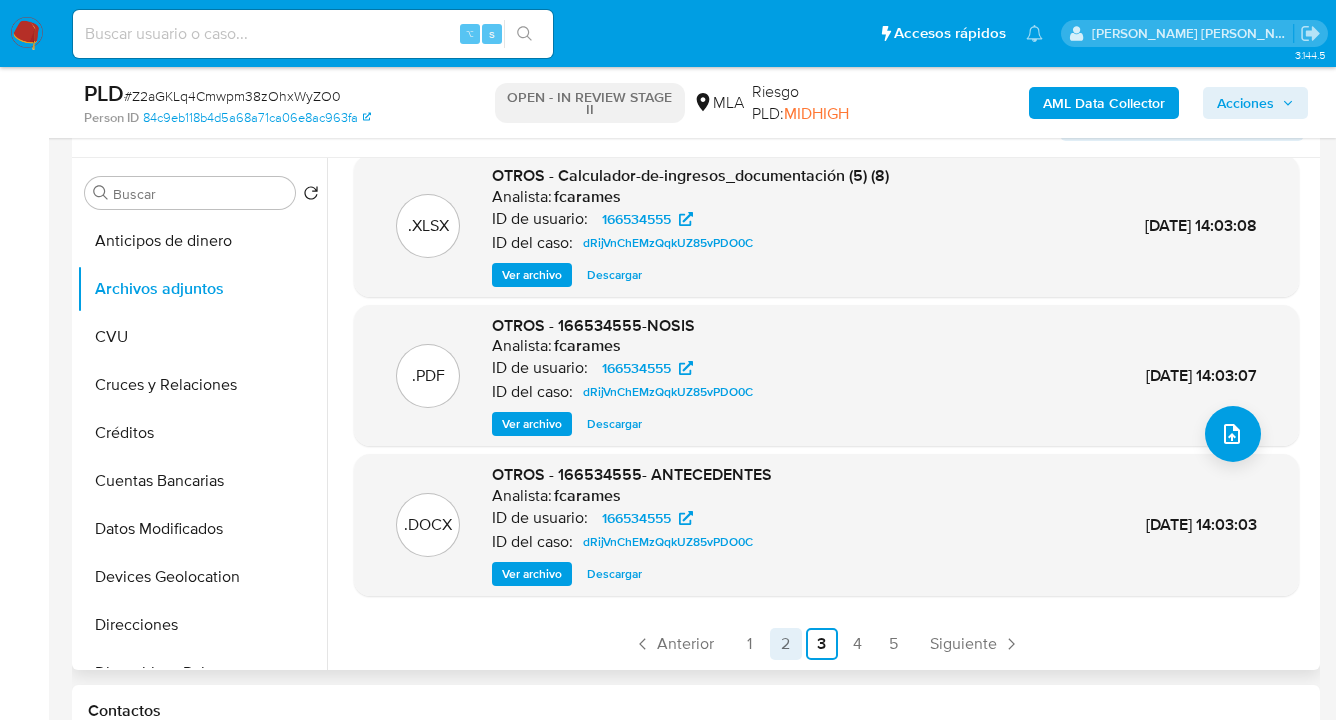 click on "2" at bounding box center (786, 644) 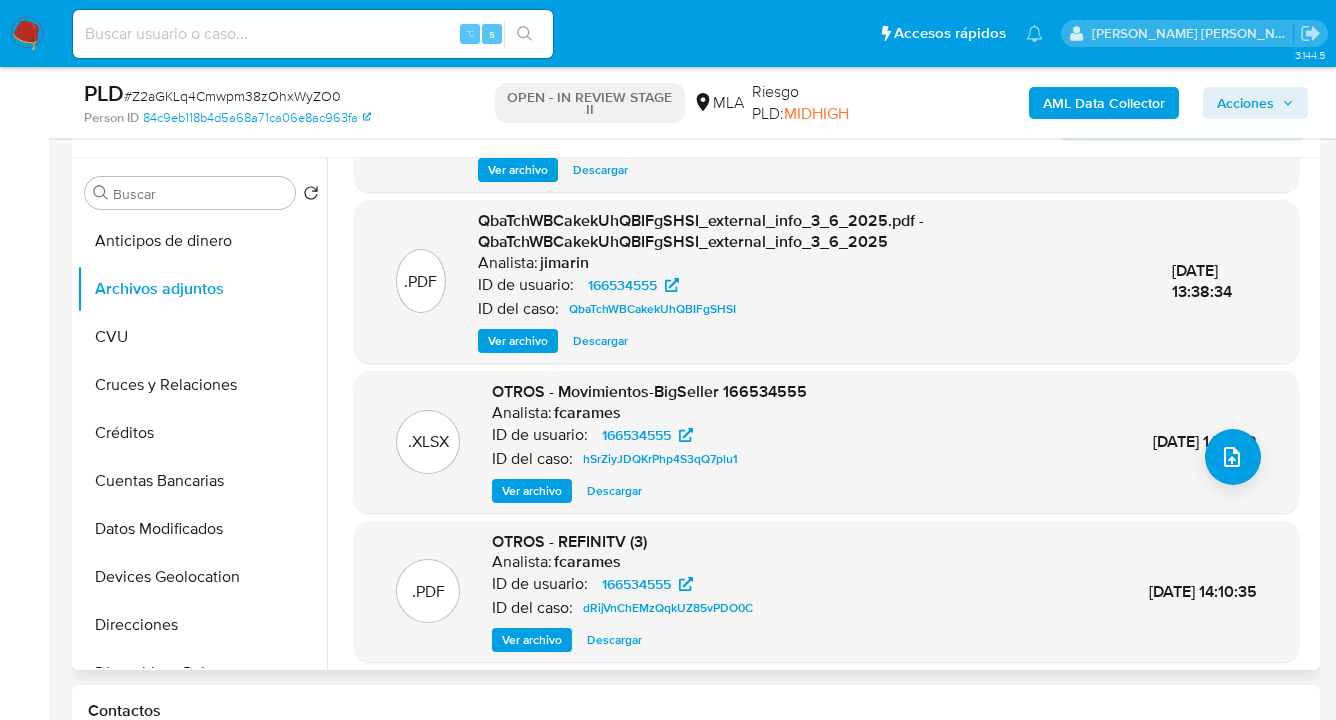 scroll, scrollTop: 0, scrollLeft: 0, axis: both 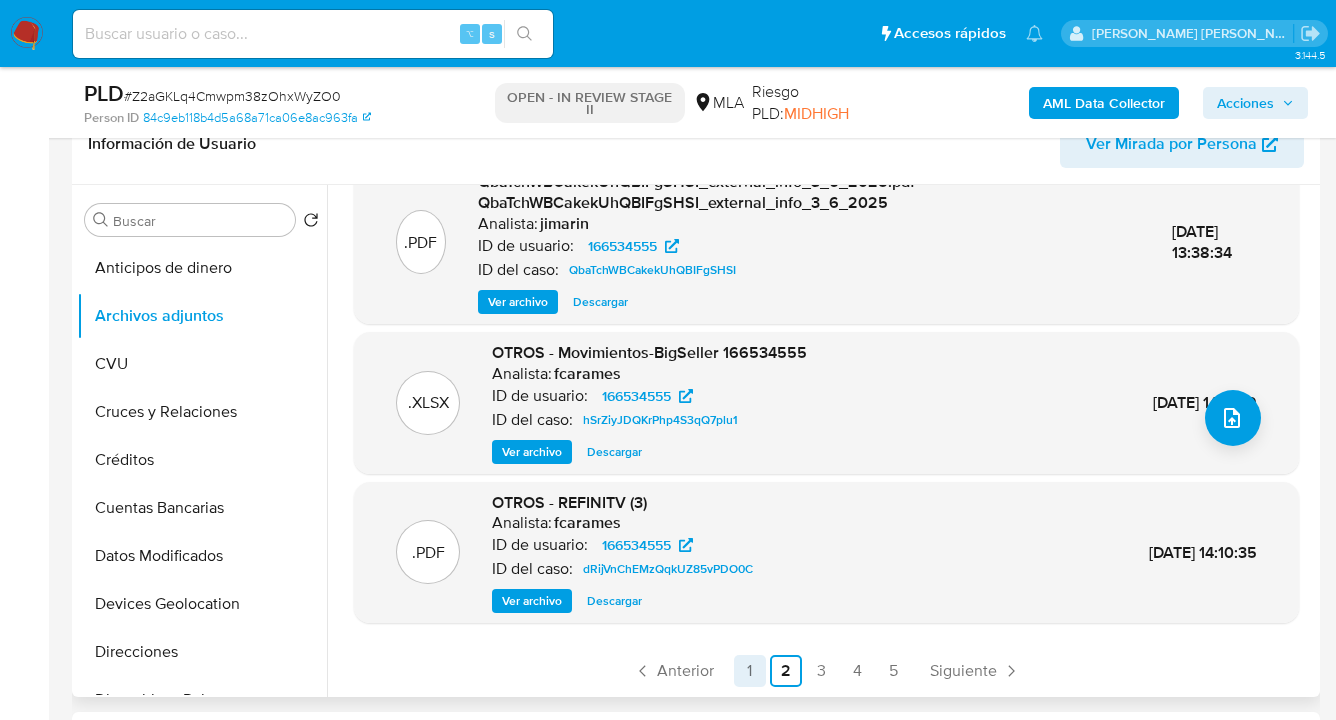 click on "1" at bounding box center [750, 671] 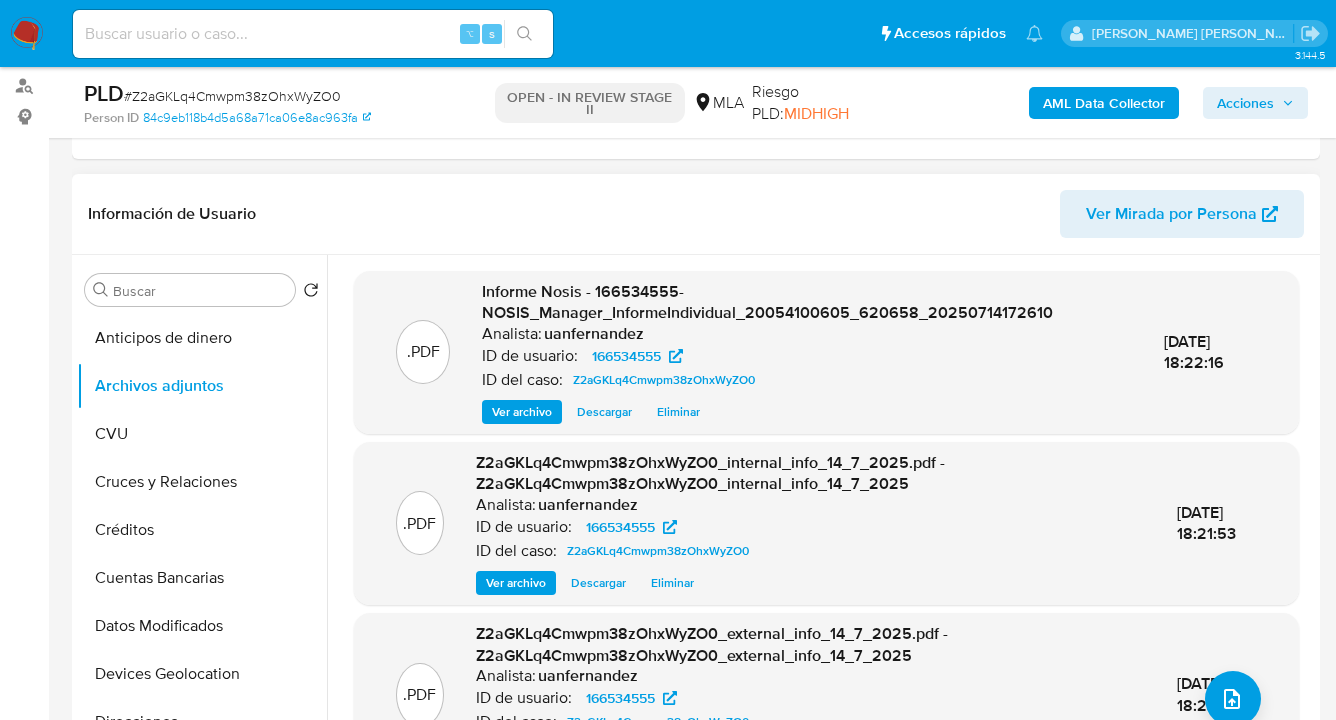scroll, scrollTop: 239, scrollLeft: 0, axis: vertical 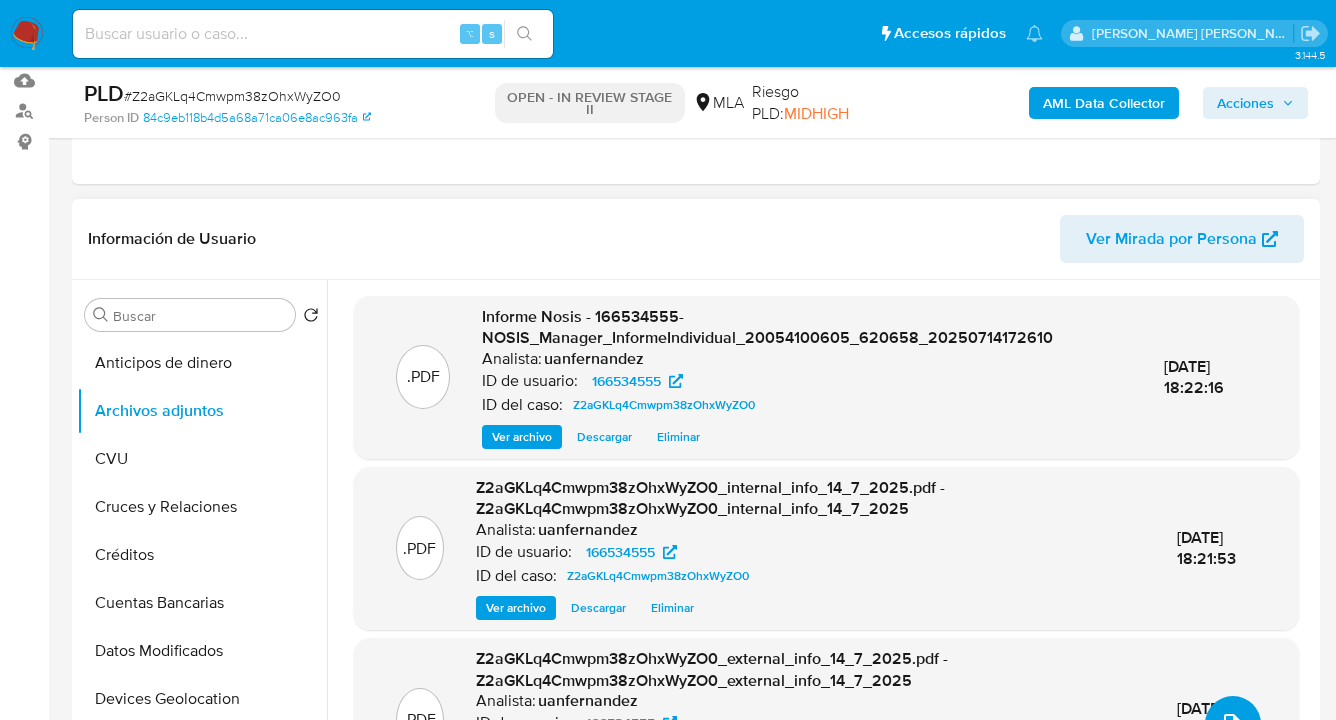 click at bounding box center [1233, 724] 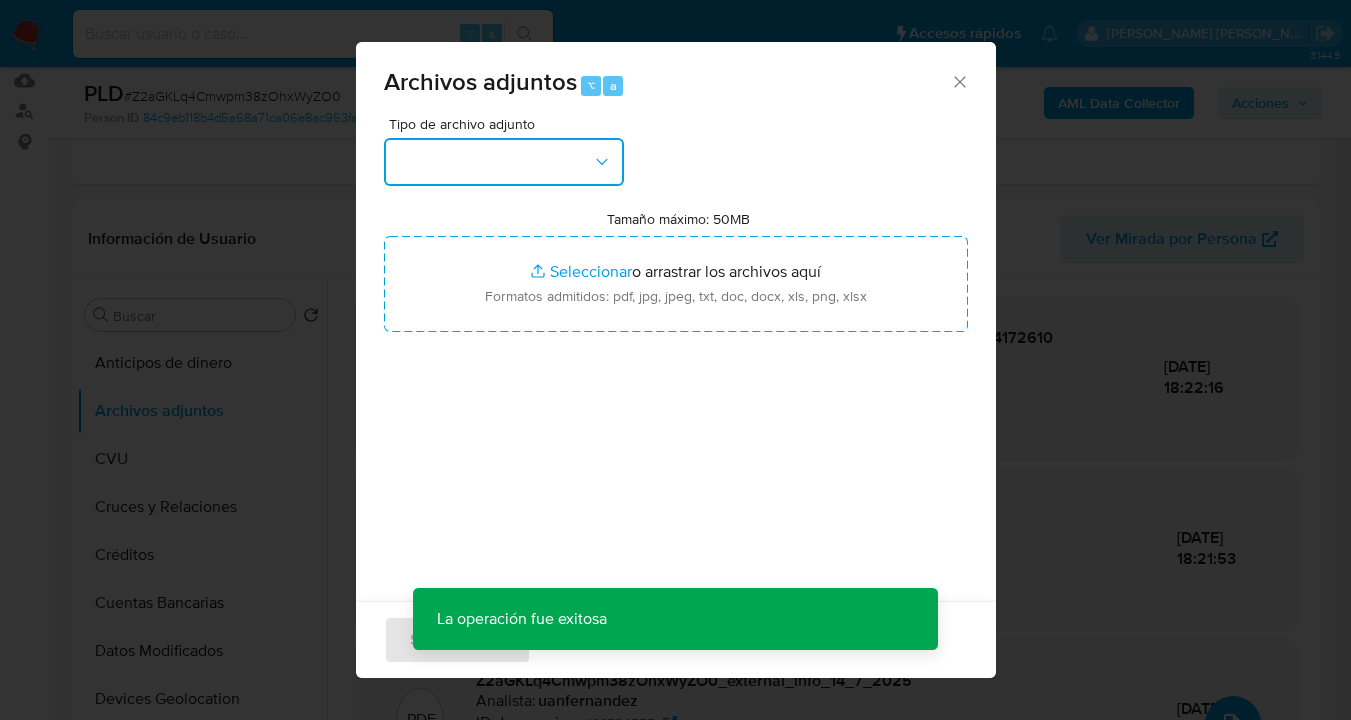 click 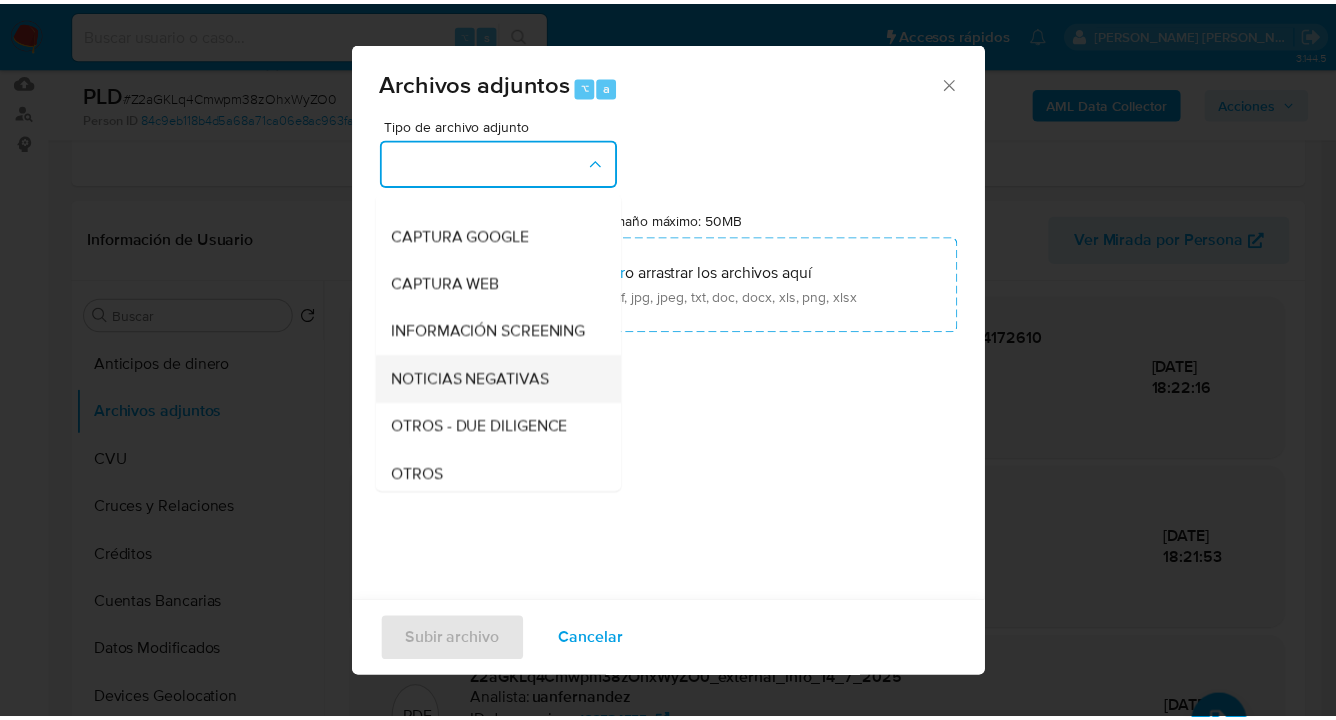 scroll, scrollTop: 212, scrollLeft: 0, axis: vertical 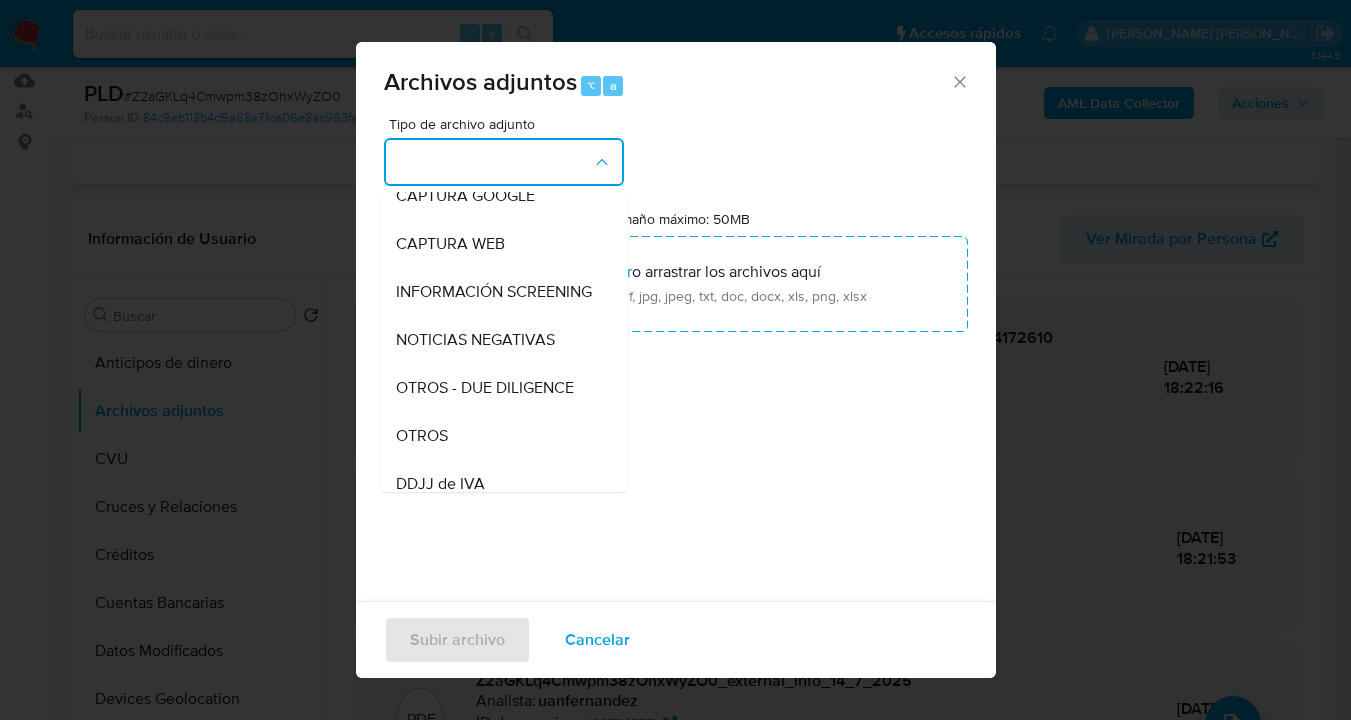 drag, startPoint x: 461, startPoint y: 462, endPoint x: 471, endPoint y: 448, distance: 17.20465 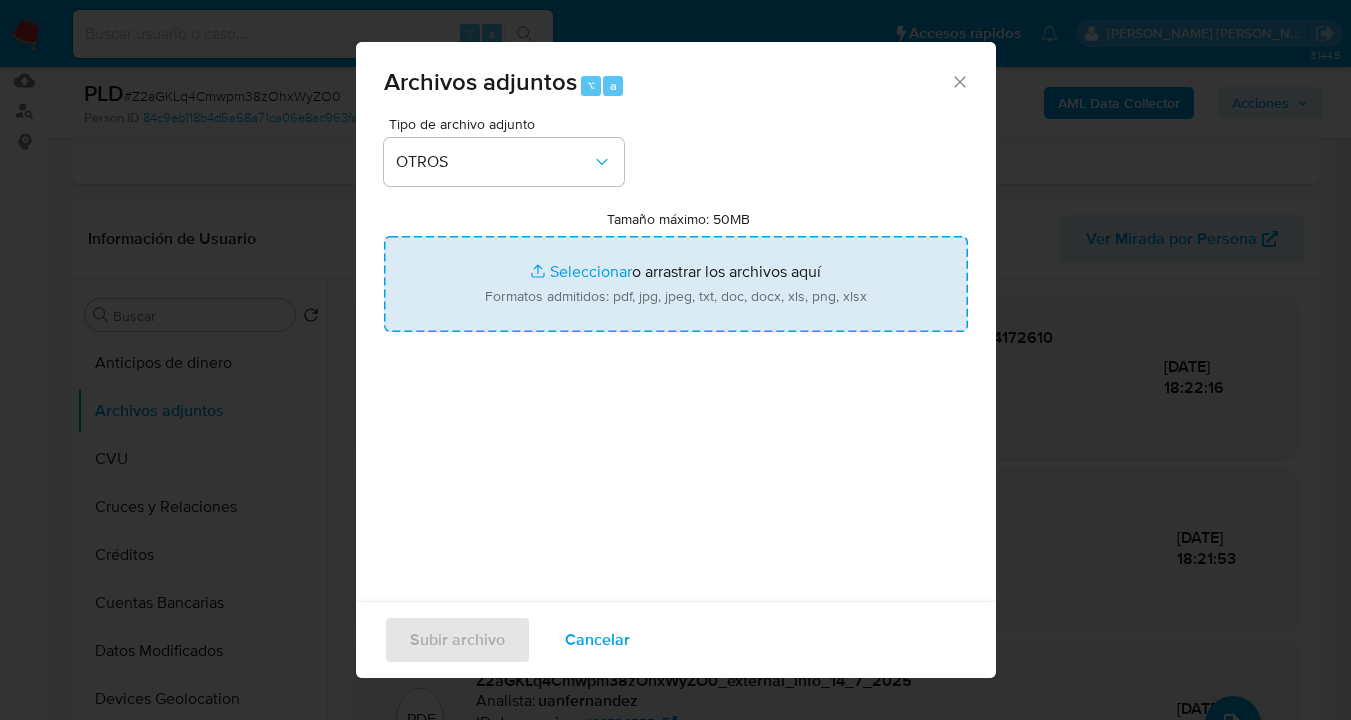 click on "Tamaño máximo: 50MB Seleccionar archivos" at bounding box center [676, 284] 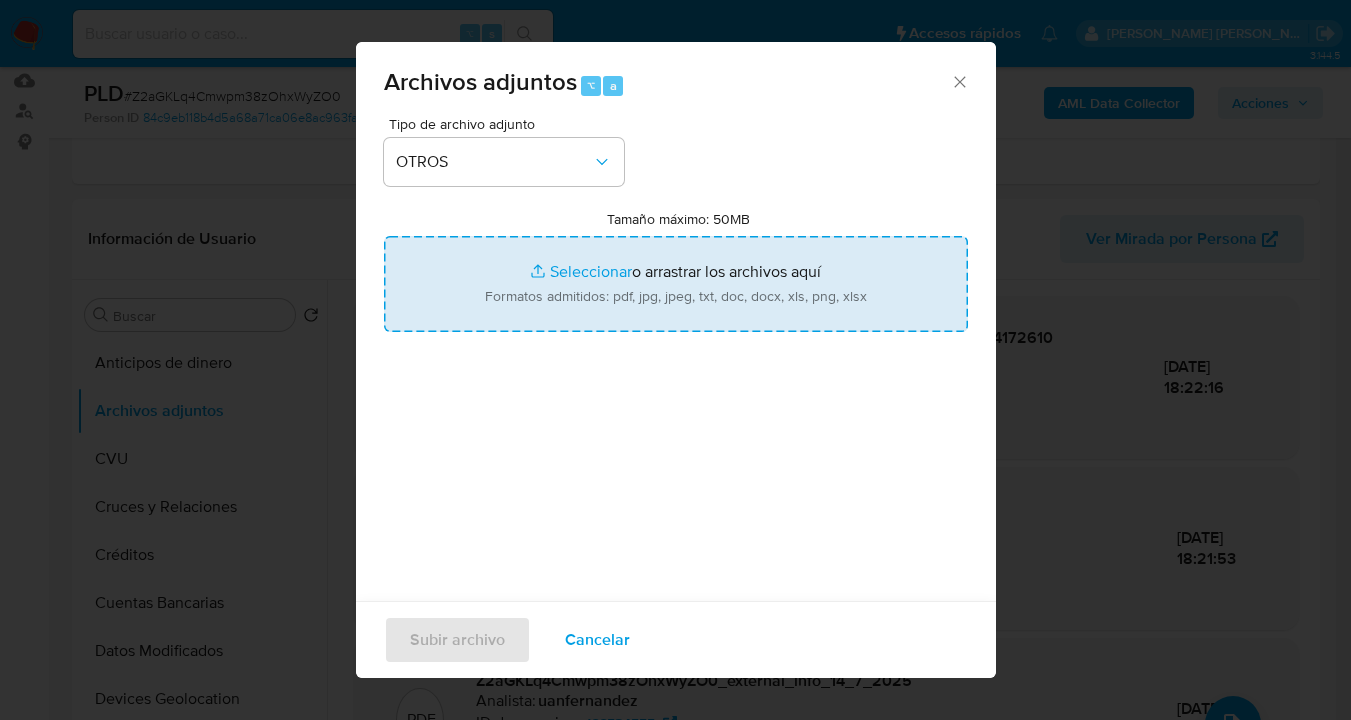 click on "Tamaño máximo: 50MB Seleccionar archivos" at bounding box center [676, 284] 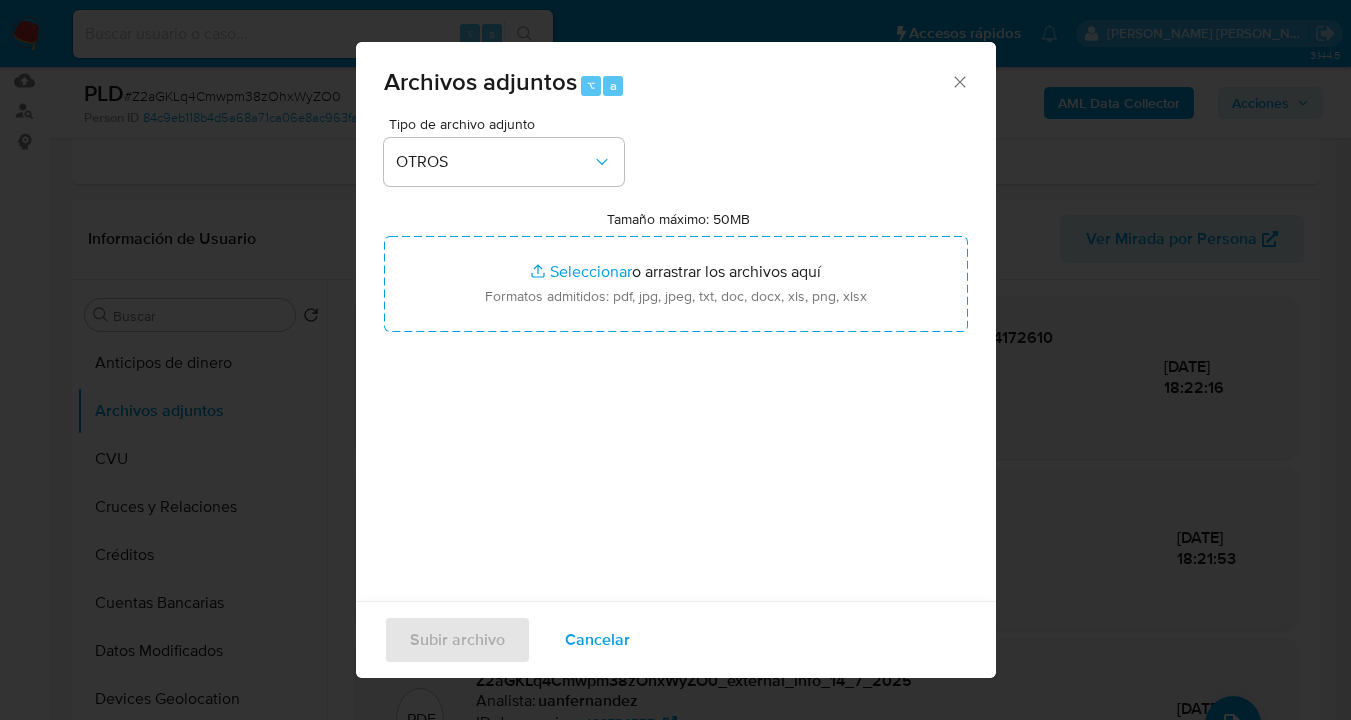 type on "C:\fakepath\166534555 - Movimientos mayo 2025.xlsx" 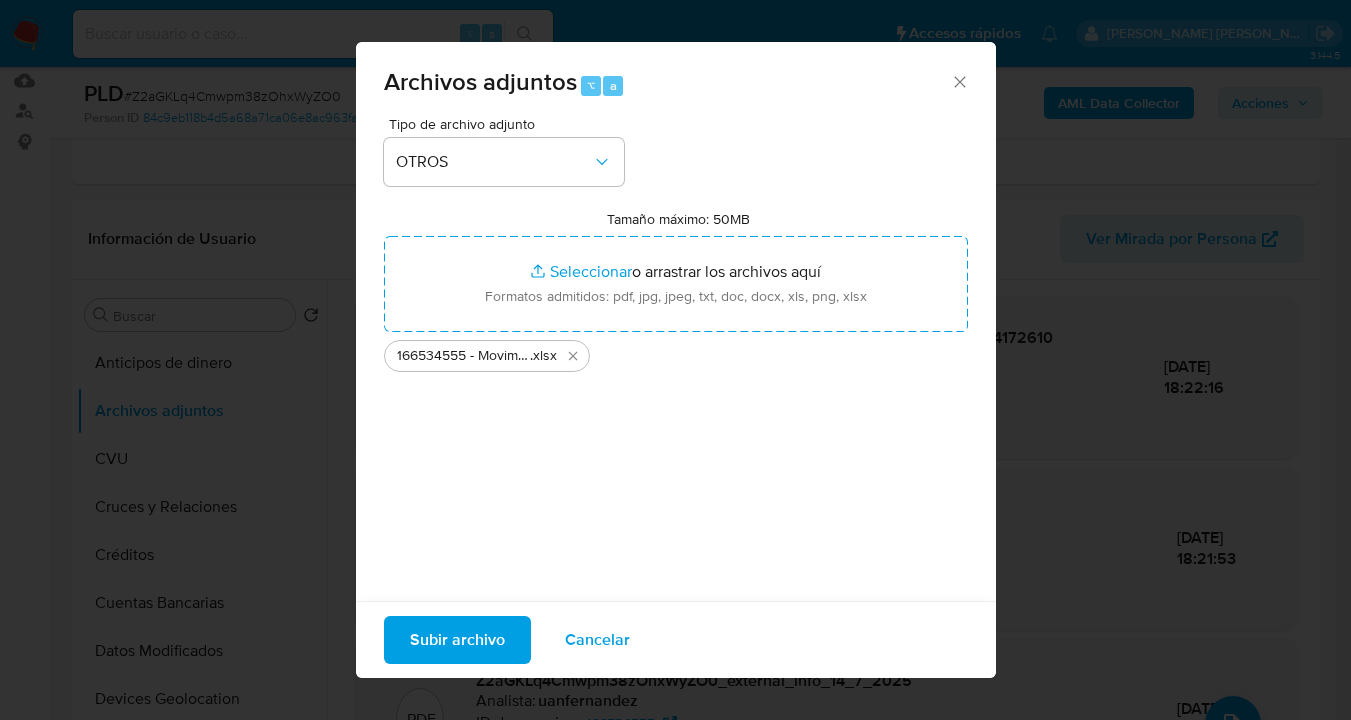 click on "Subir archivo" at bounding box center (457, 640) 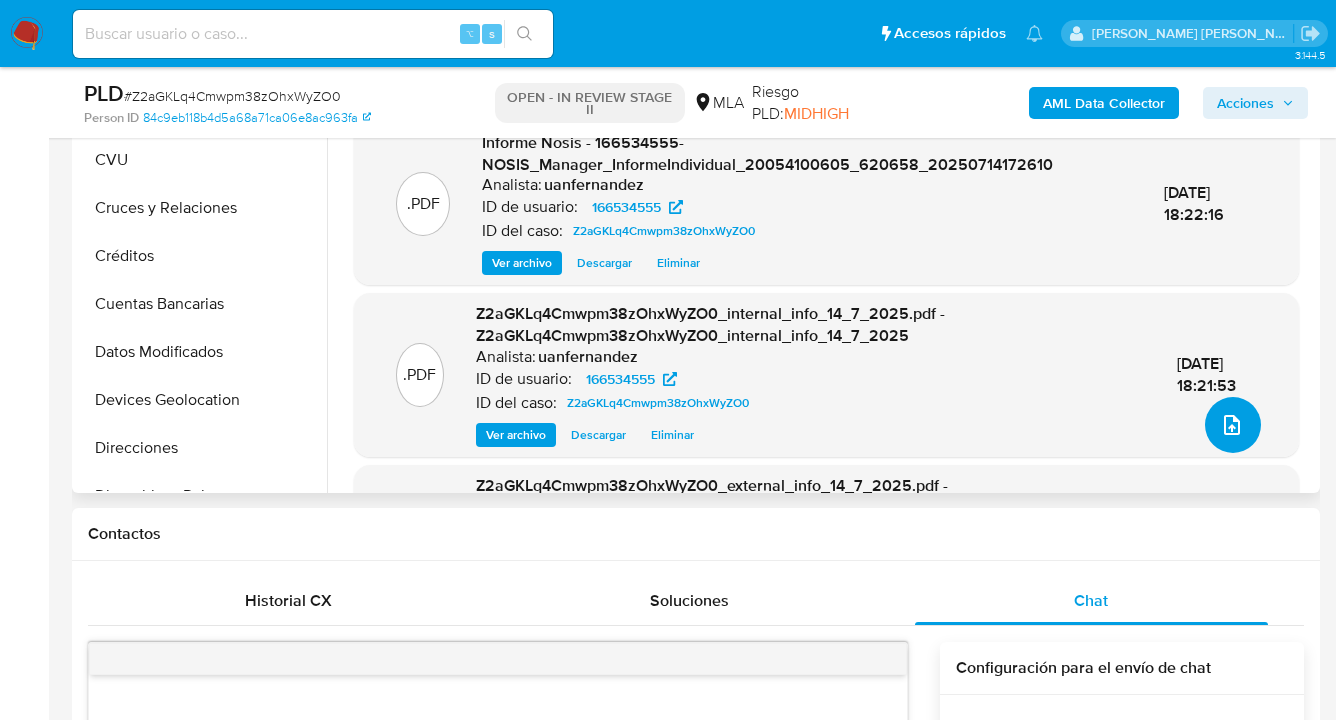 scroll, scrollTop: 418, scrollLeft: 0, axis: vertical 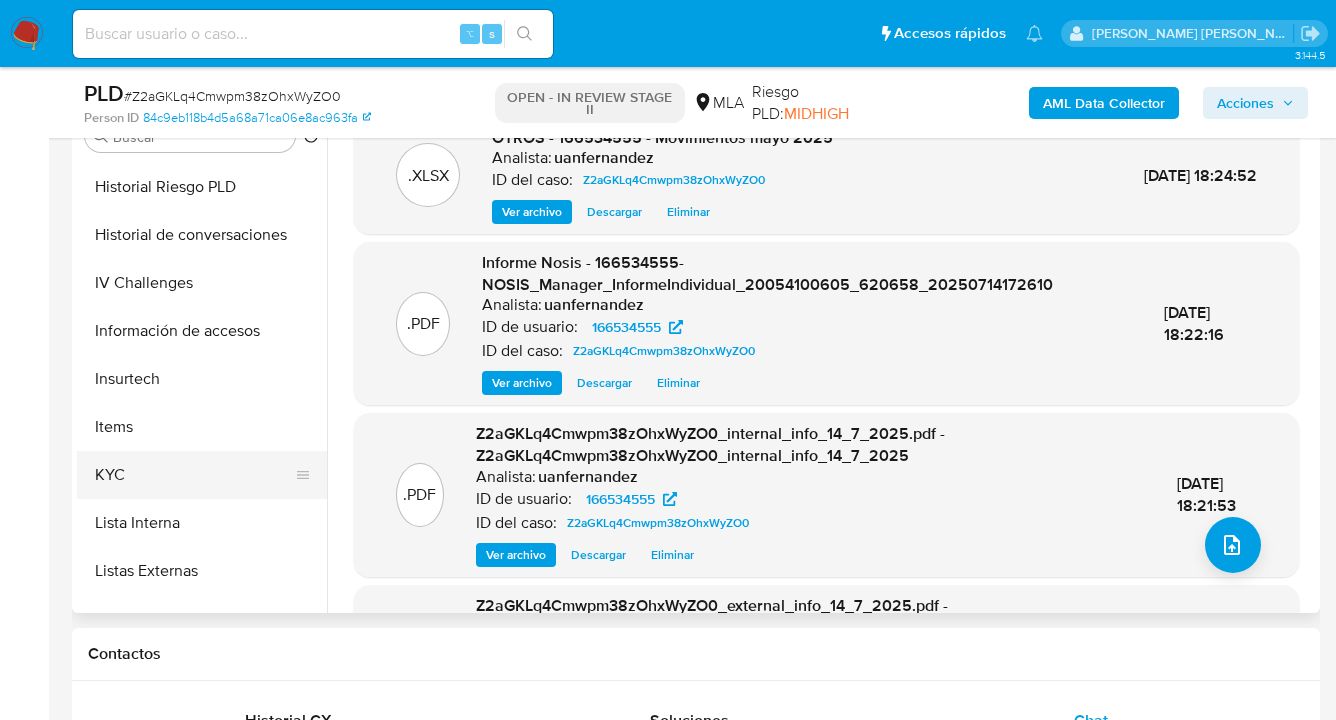 click on "KYC" at bounding box center [194, 475] 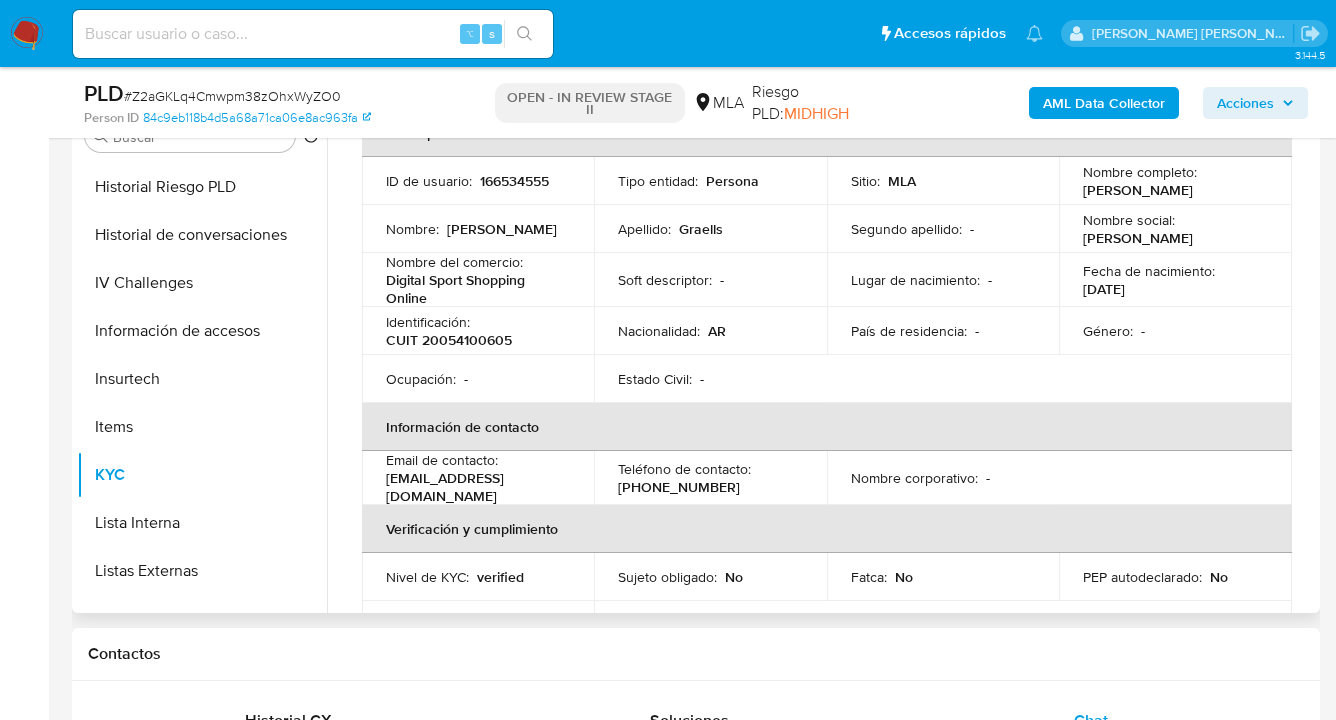 scroll, scrollTop: 0, scrollLeft: 0, axis: both 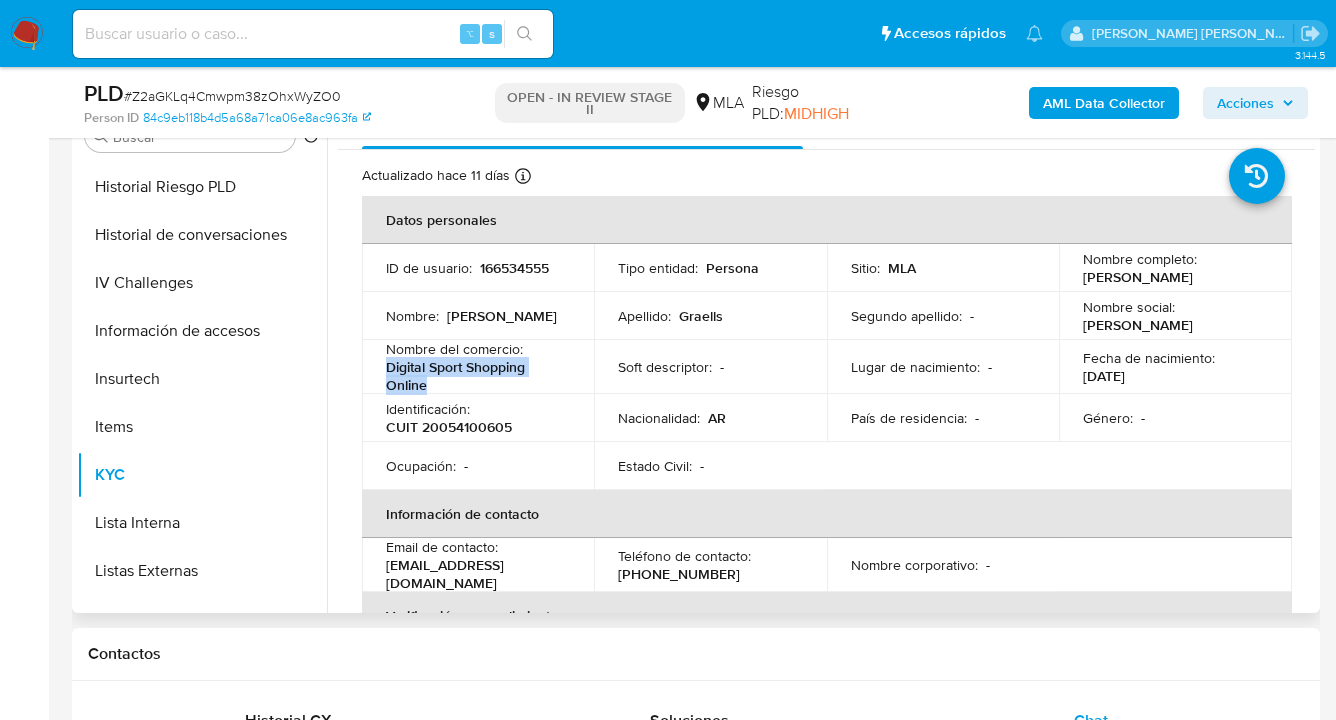 drag, startPoint x: 392, startPoint y: 371, endPoint x: 542, endPoint y: 384, distance: 150.56229 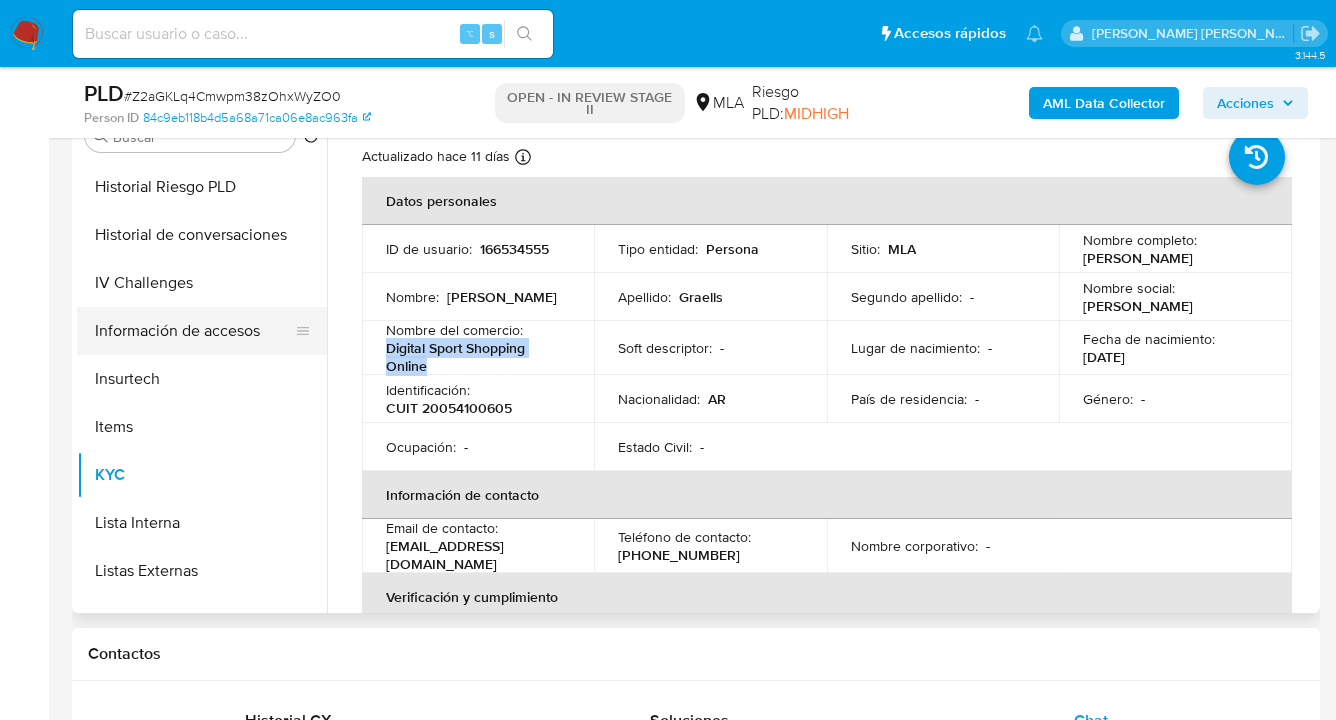 scroll, scrollTop: 0, scrollLeft: 0, axis: both 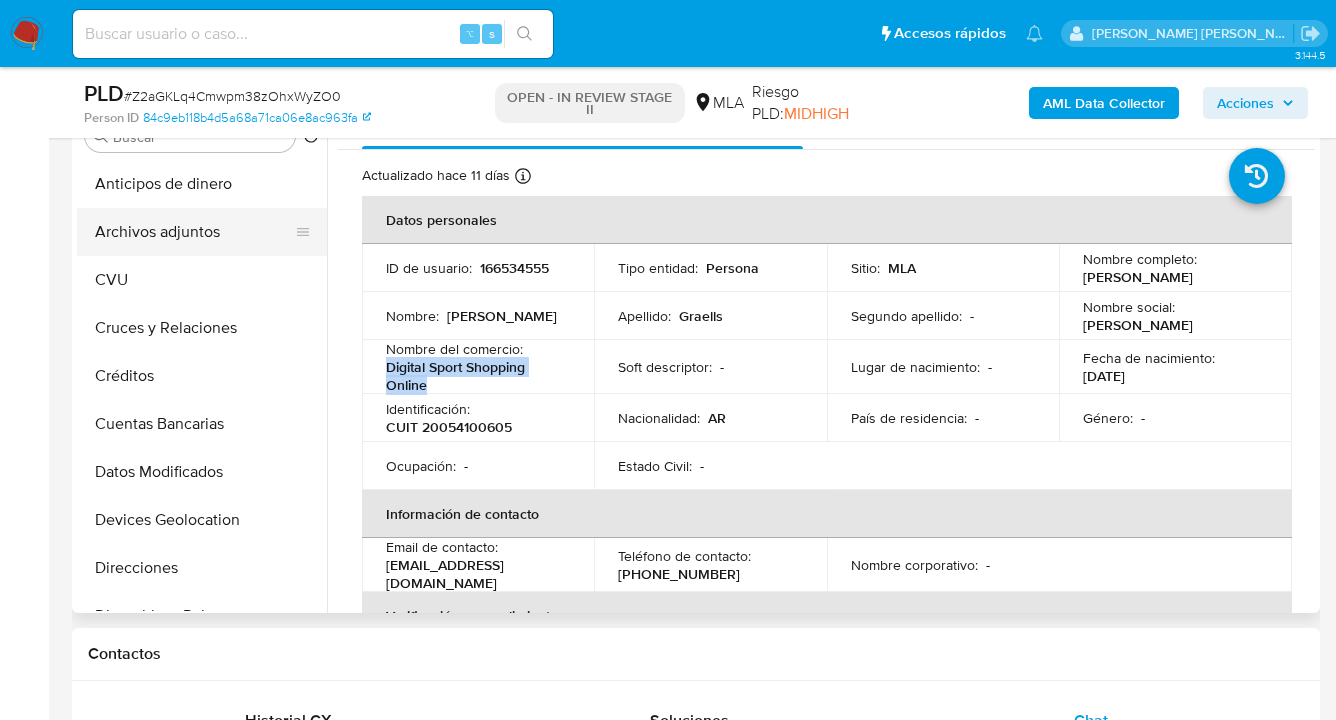click on "Archivos adjuntos" at bounding box center [194, 232] 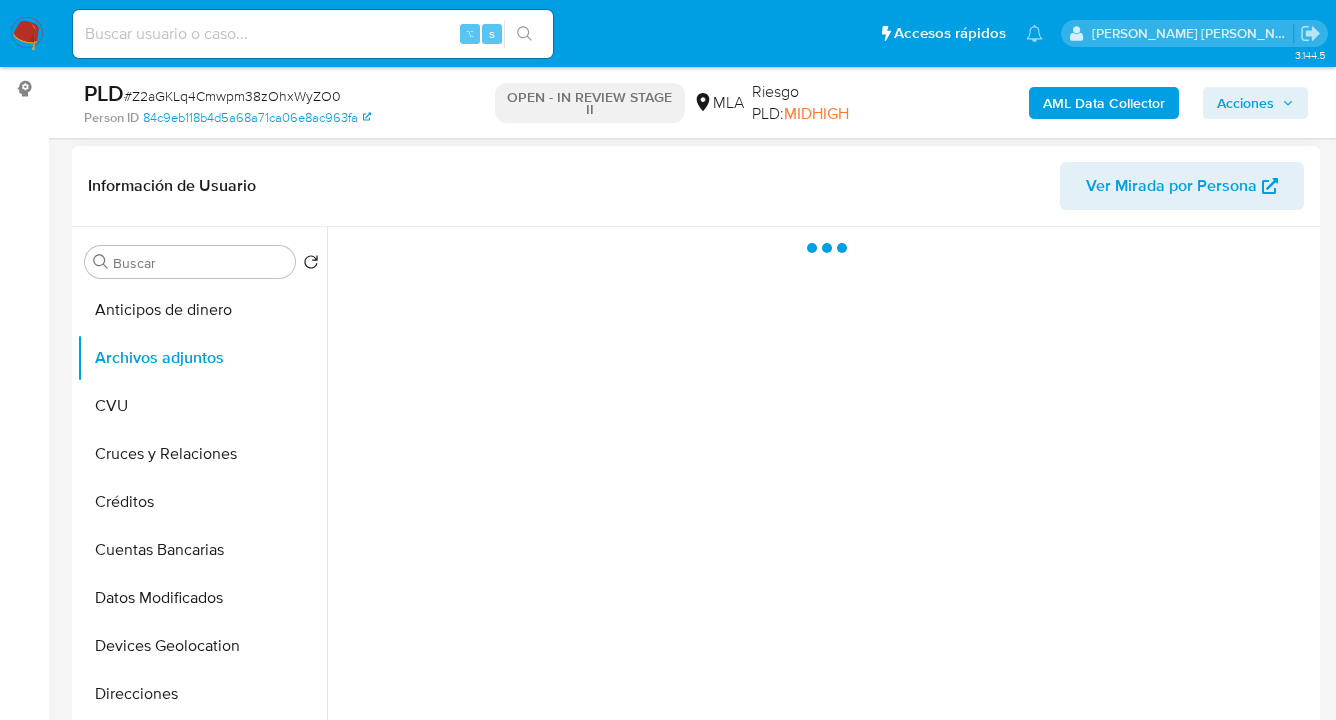 scroll, scrollTop: 243, scrollLeft: 0, axis: vertical 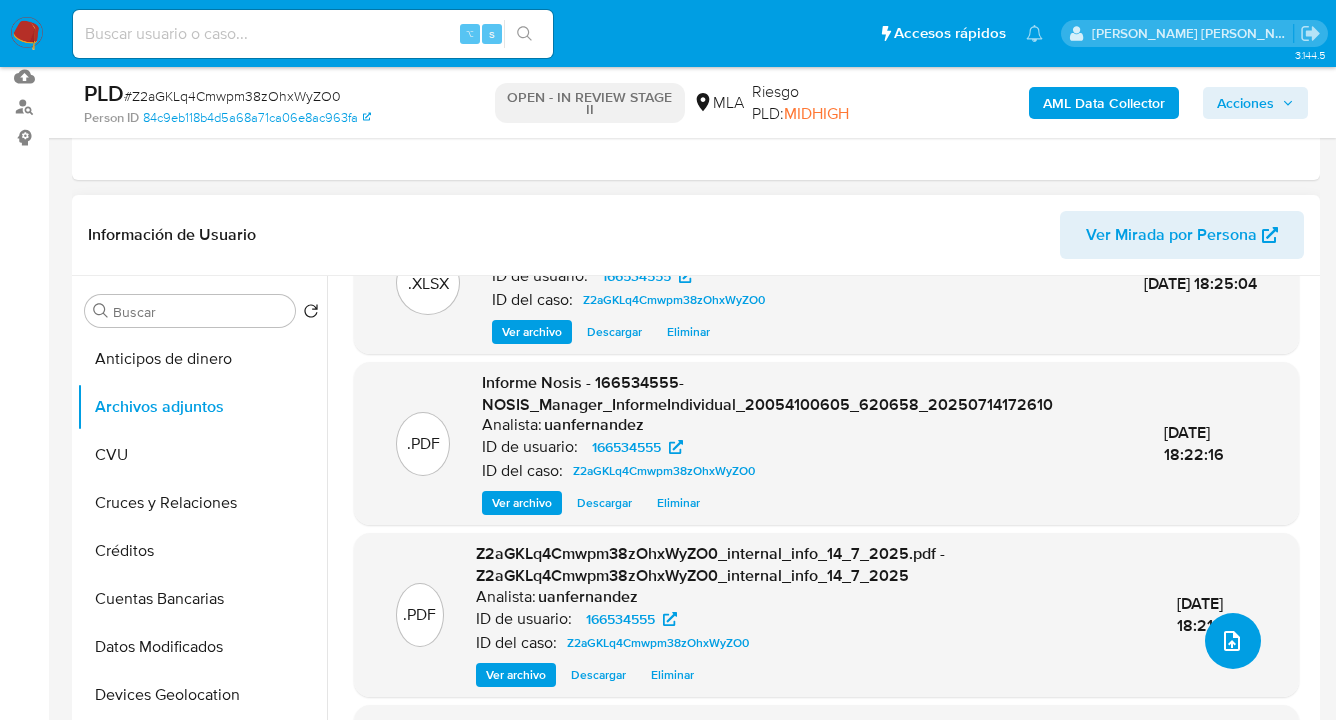 click 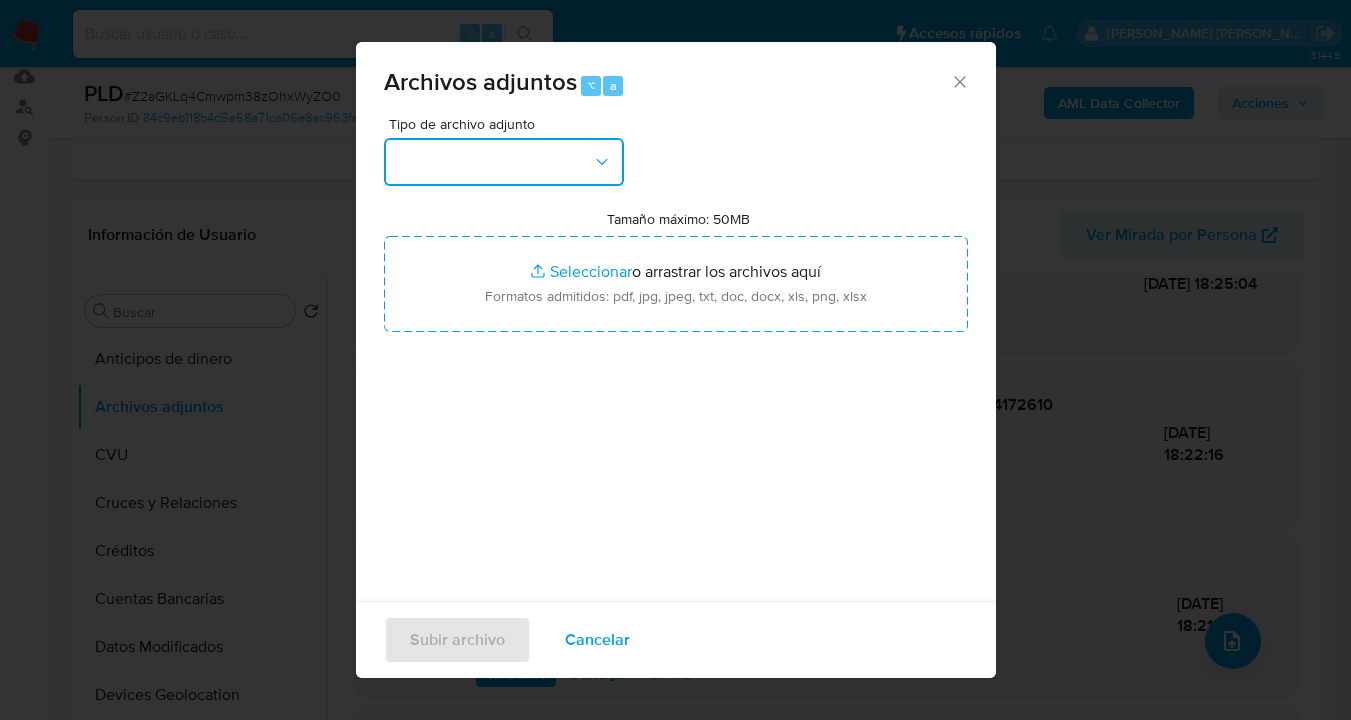 drag, startPoint x: 592, startPoint y: 166, endPoint x: 595, endPoint y: 177, distance: 11.401754 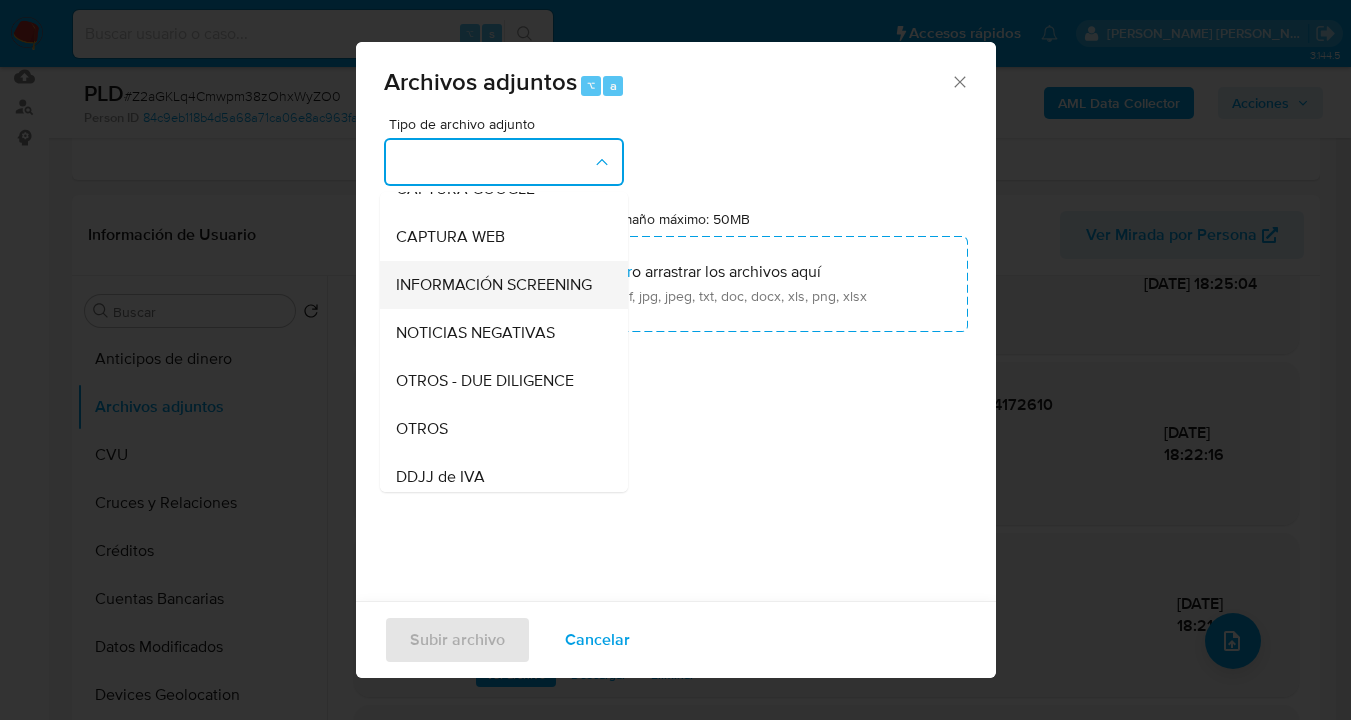 scroll, scrollTop: 298, scrollLeft: 0, axis: vertical 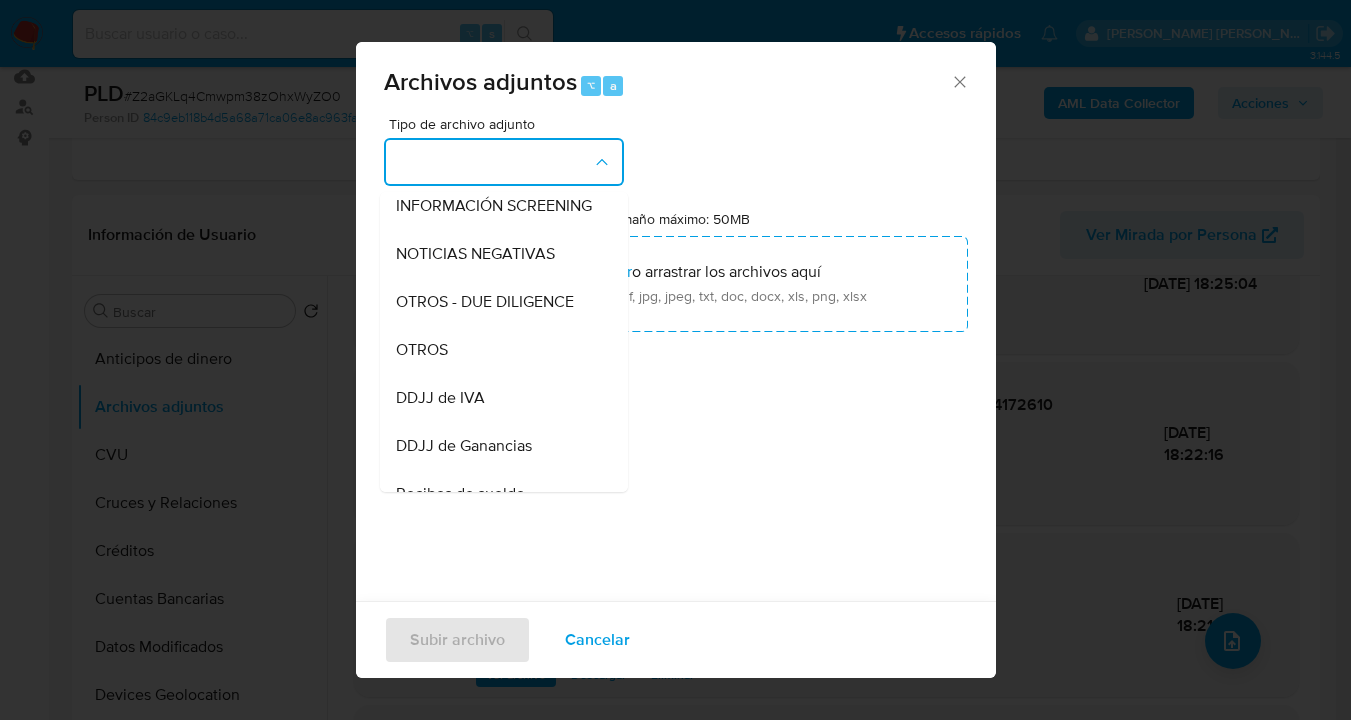 click on "OTROS" at bounding box center (498, 350) 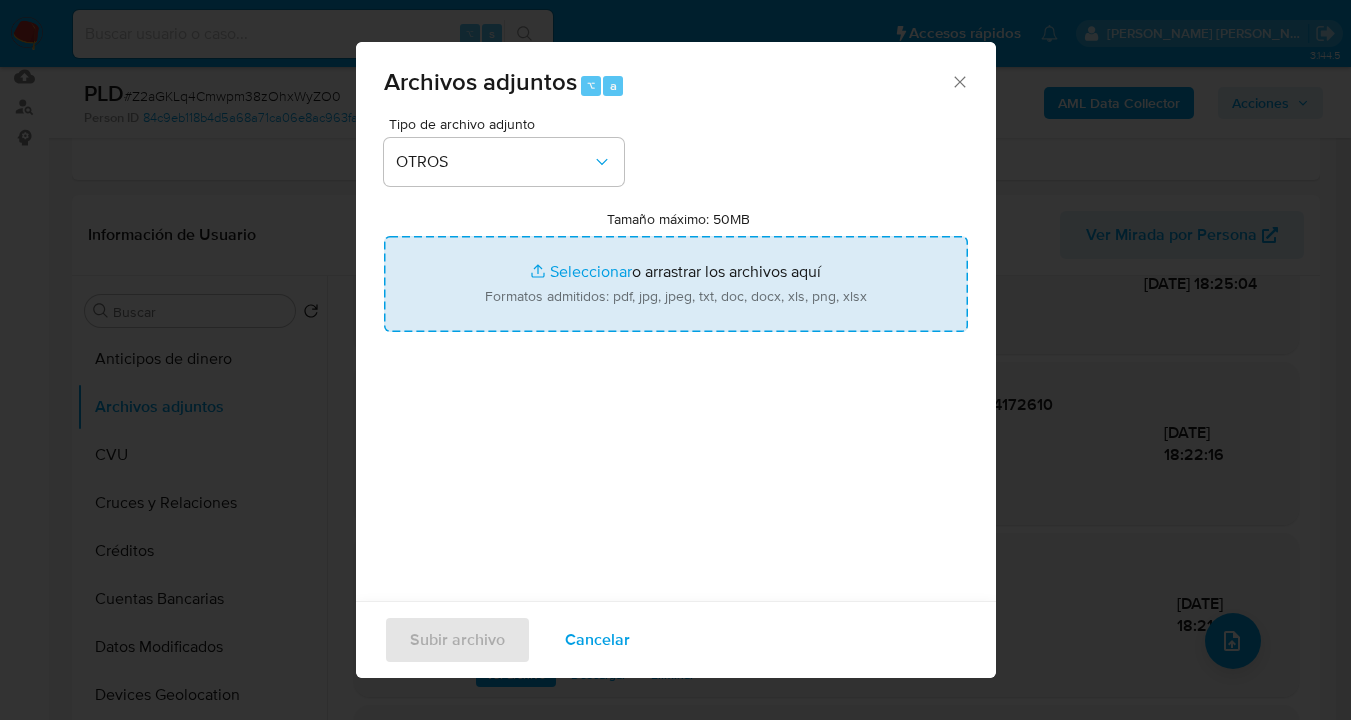 click on "Tamaño máximo: 50MB Seleccionar archivos" at bounding box center [676, 284] 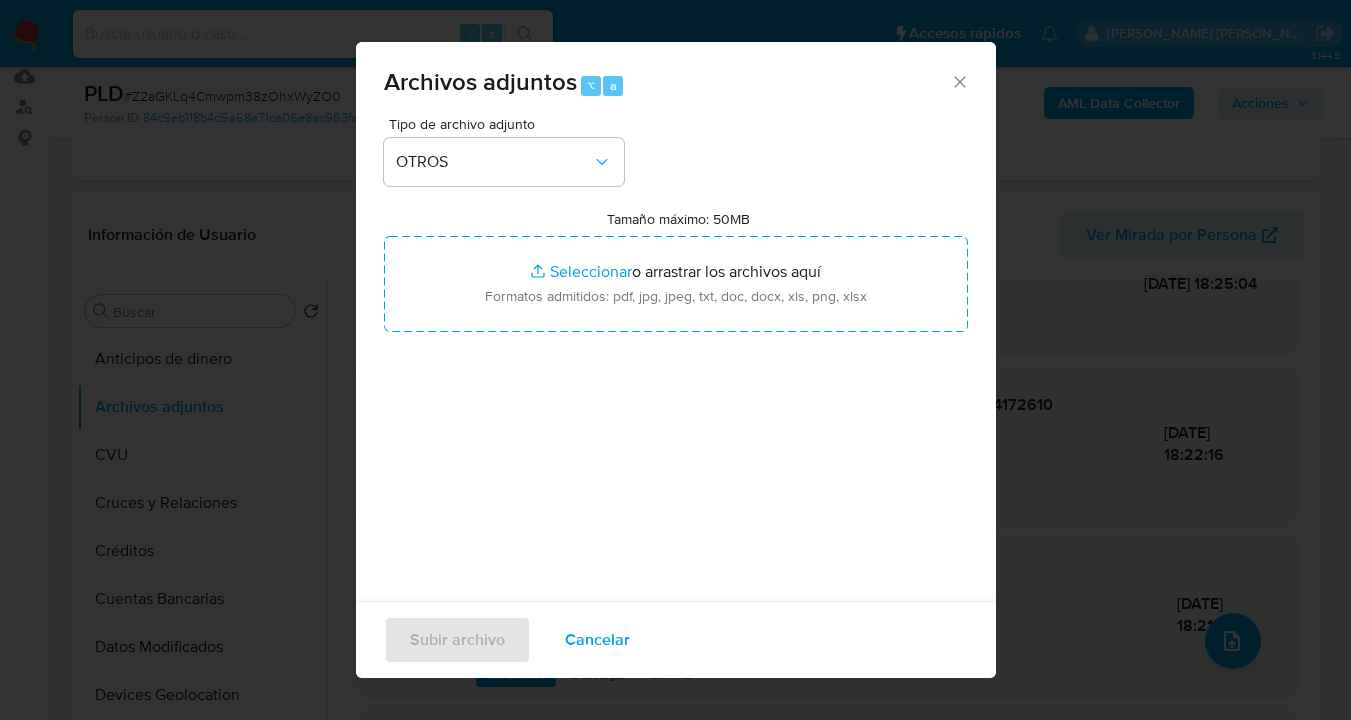 click on "Cancelar" at bounding box center (597, 640) 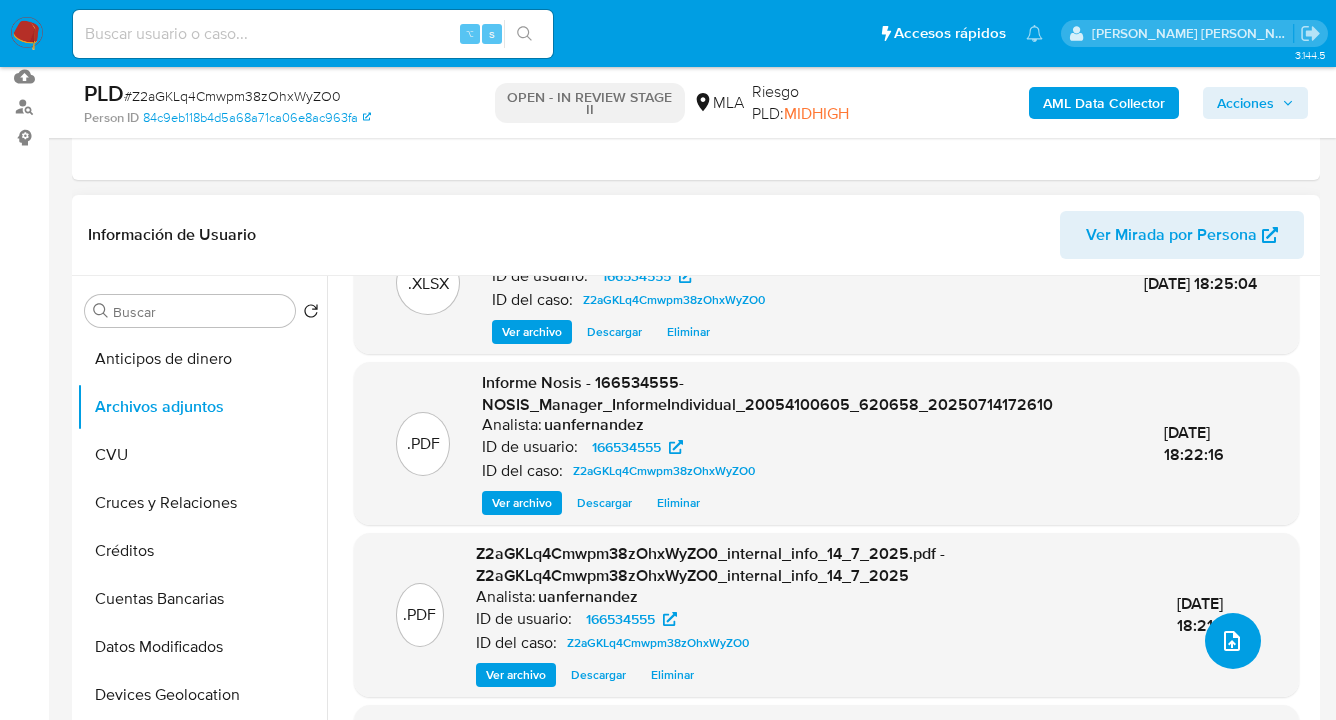 click 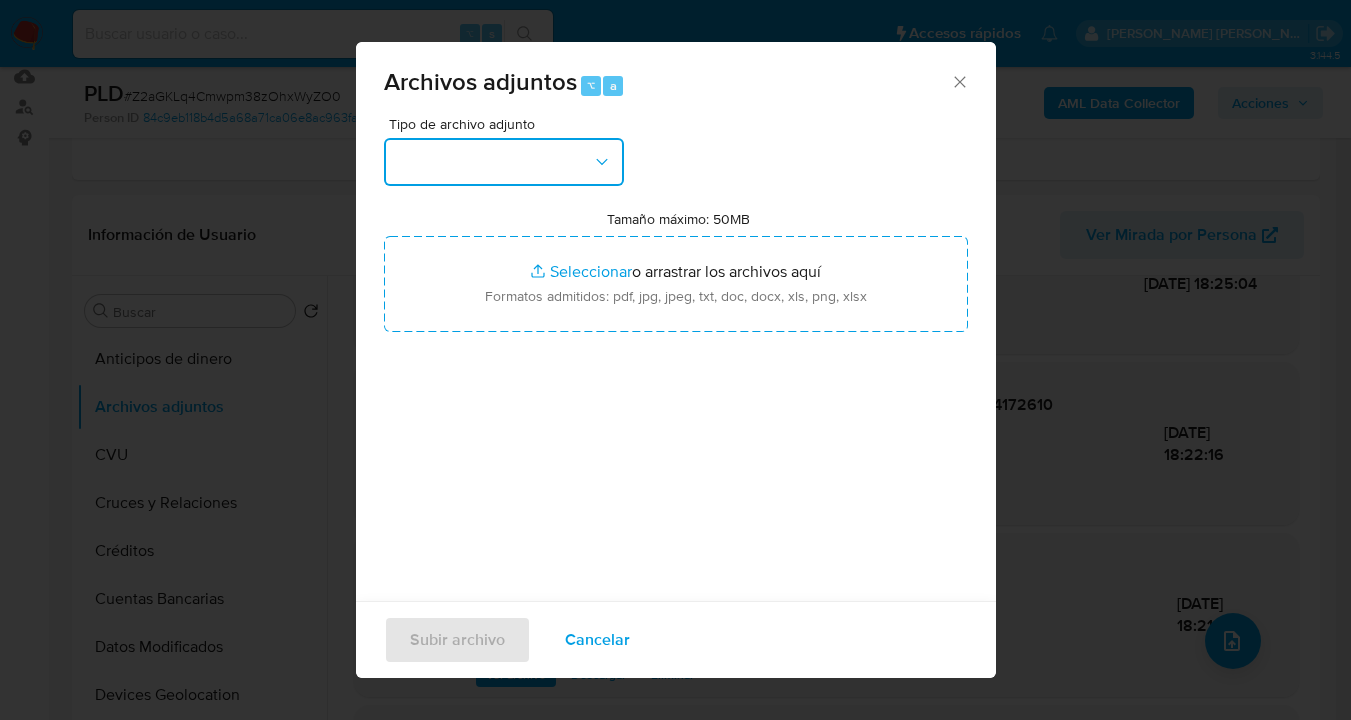 click at bounding box center (504, 162) 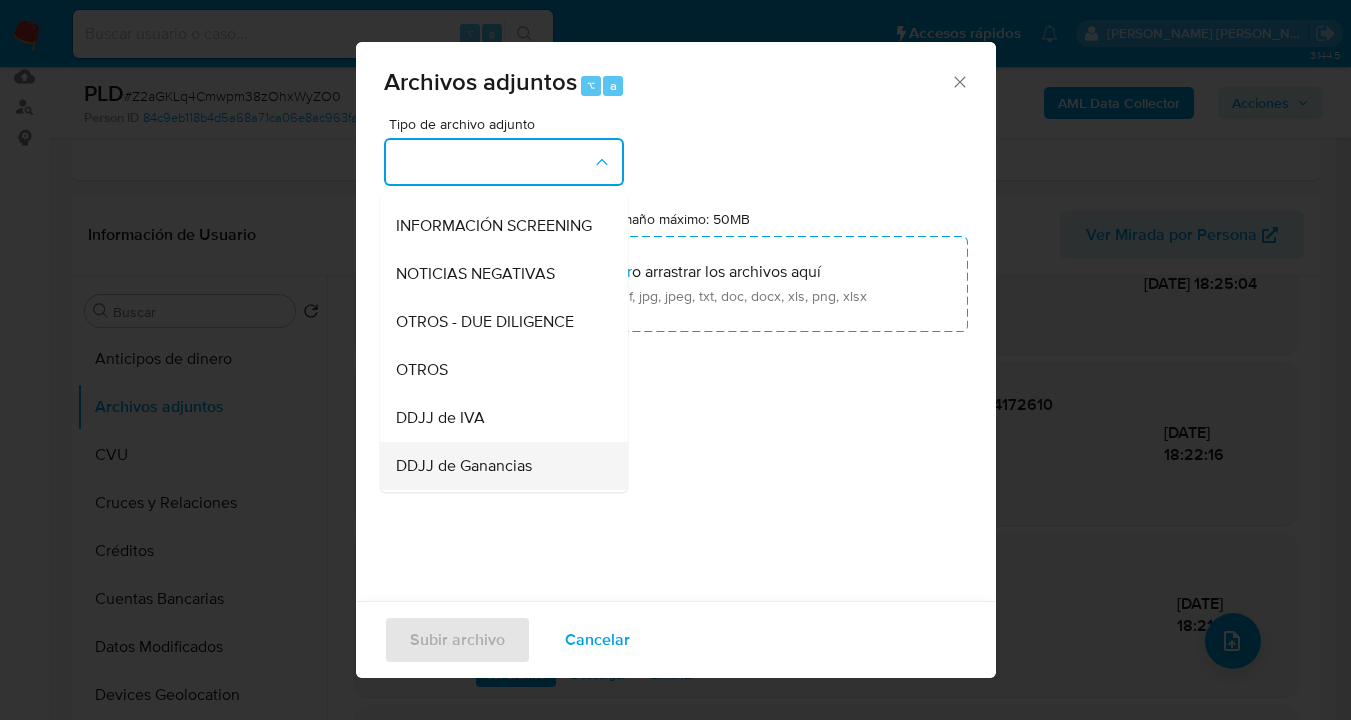 scroll, scrollTop: 425, scrollLeft: 0, axis: vertical 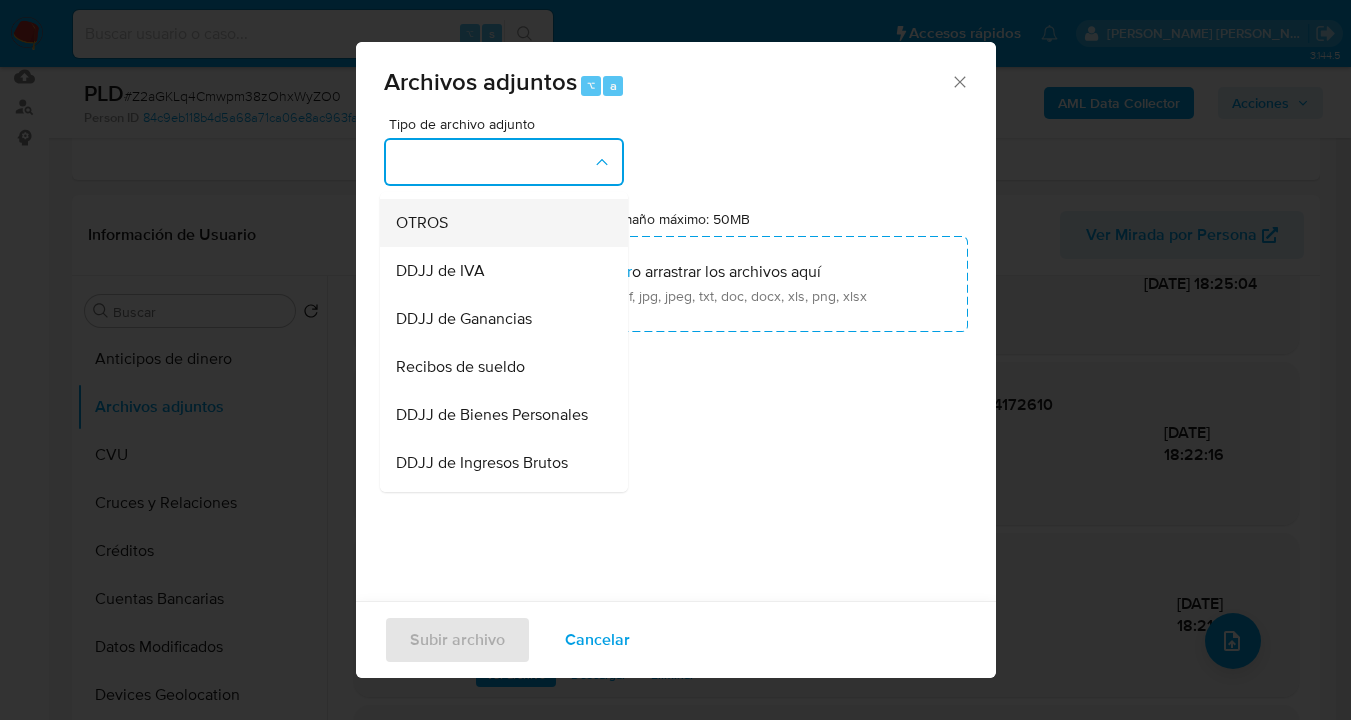 click on "OTROS" at bounding box center [498, 223] 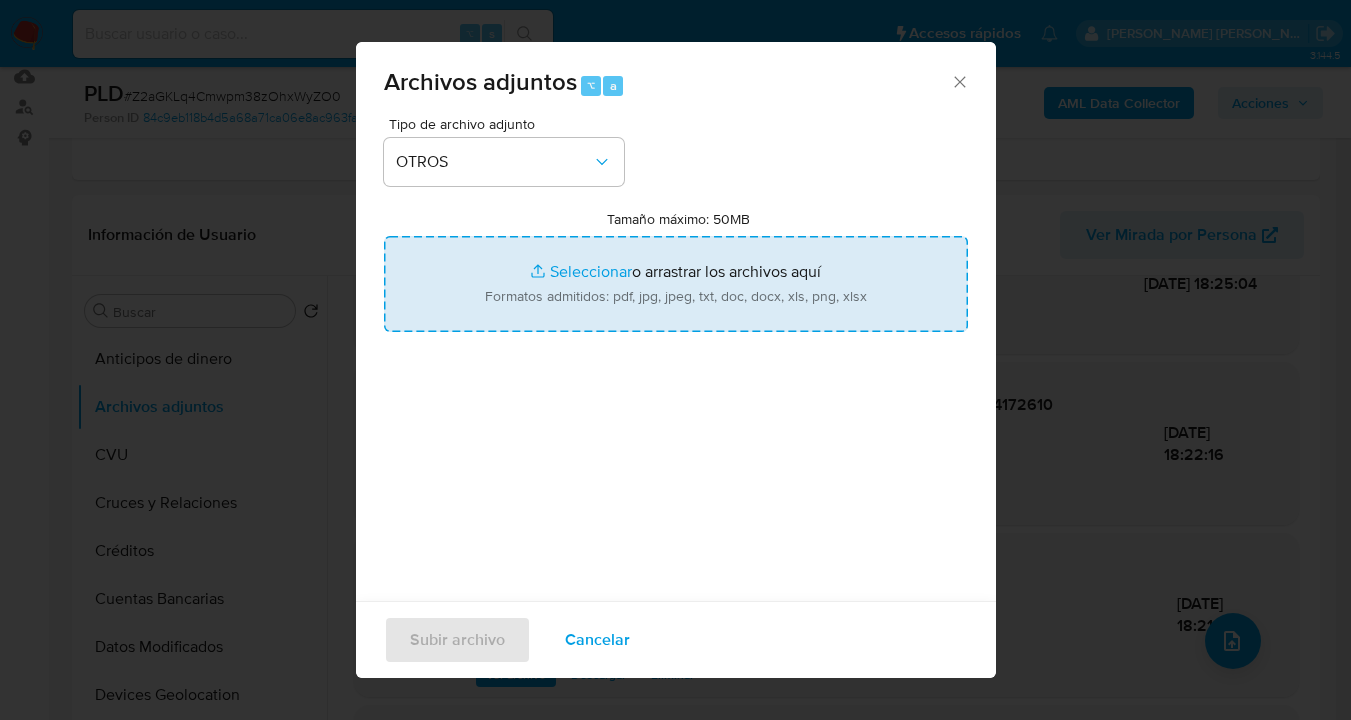 click on "Tamaño máximo: 50MB Seleccionar archivos" at bounding box center (676, 284) 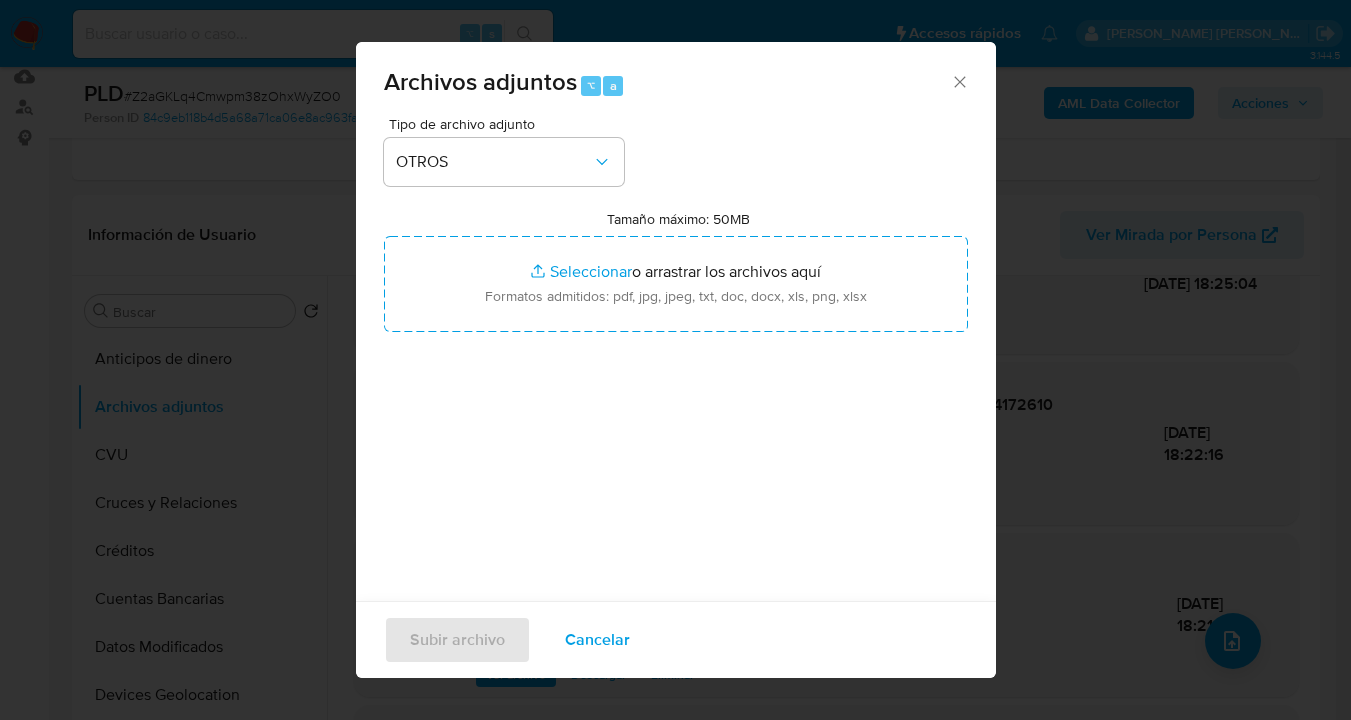 type on "C:\fakepath\166534555 - analisis no roi Caselog Z2aGKLq4Cmwpm38zOhxWyZO0.docx" 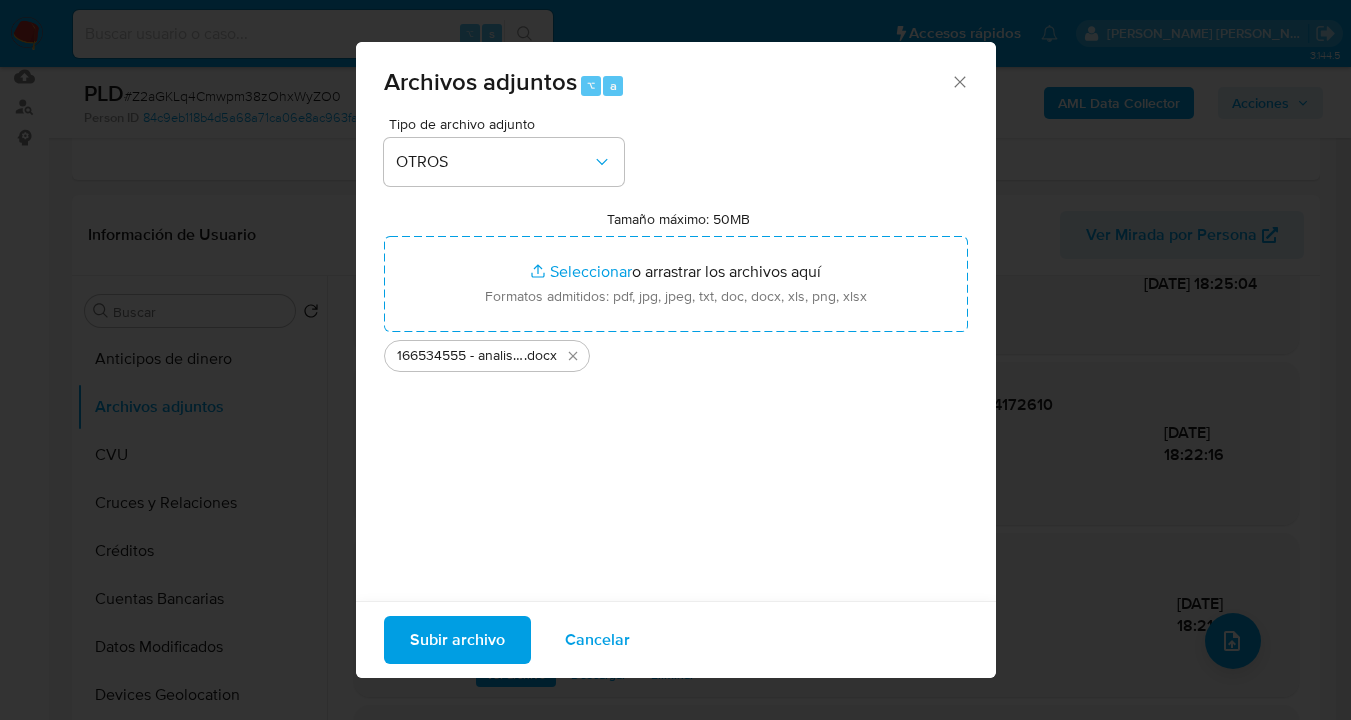 click on "Subir archivo" at bounding box center (457, 640) 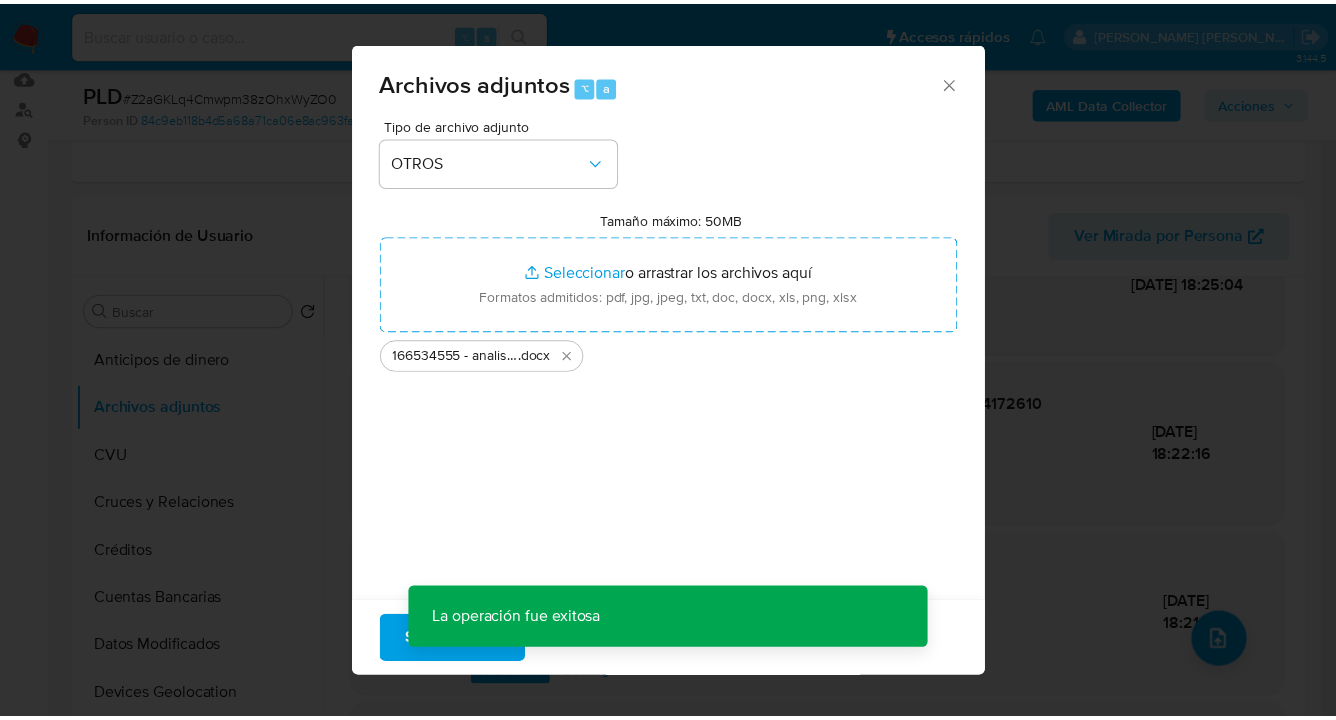 scroll, scrollTop: 187, scrollLeft: 0, axis: vertical 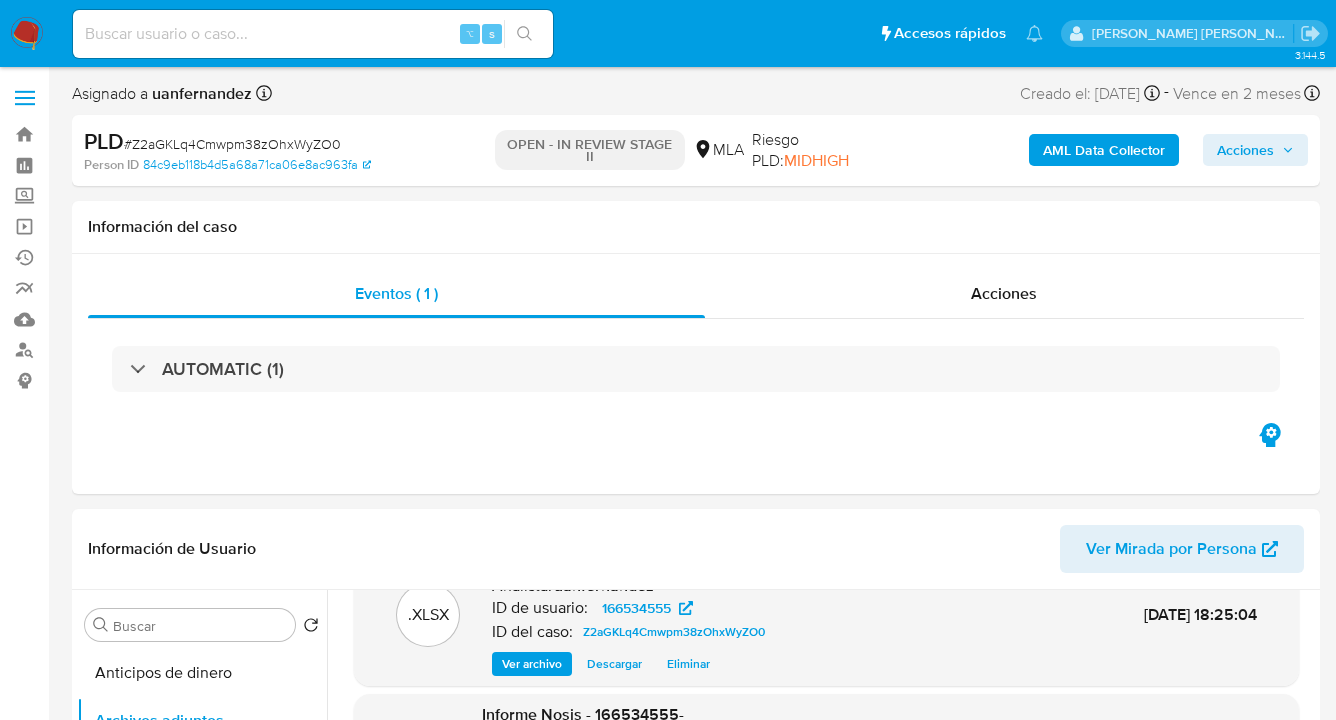 drag, startPoint x: 1221, startPoint y: 155, endPoint x: 1158, endPoint y: 165, distance: 63.788715 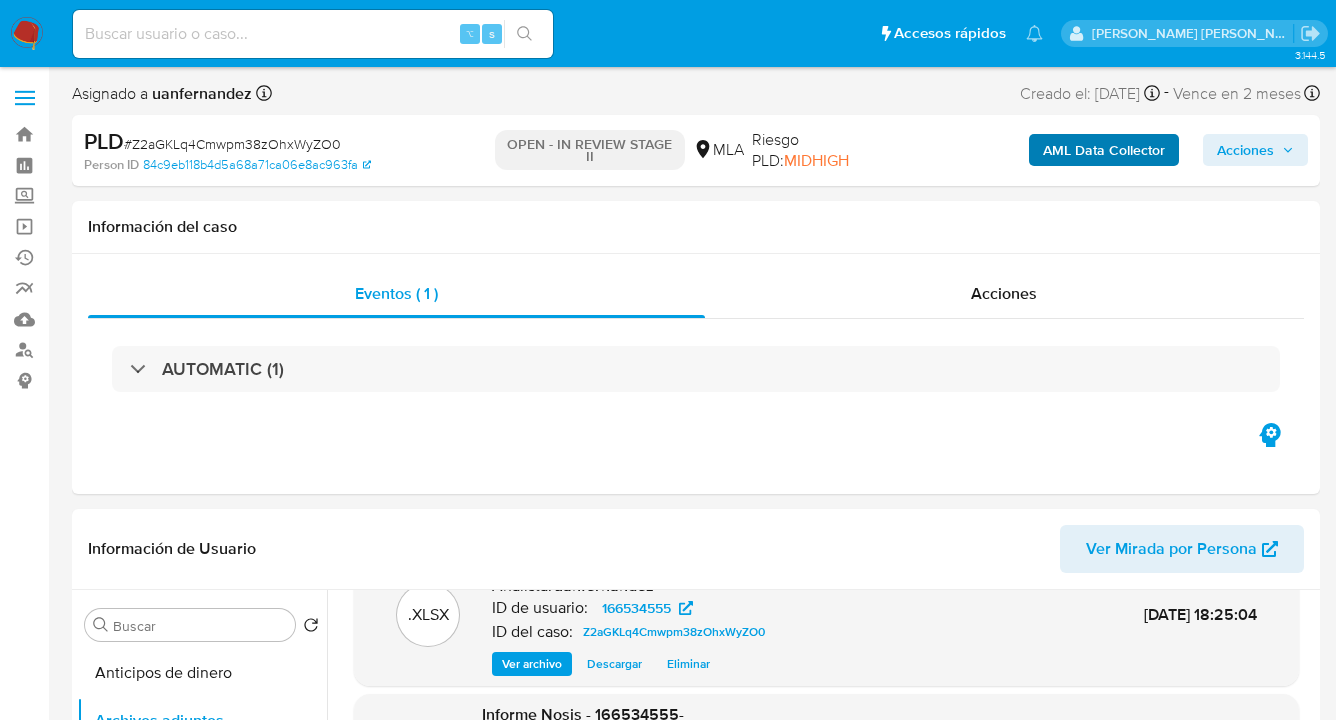 click on "Acciones" at bounding box center [1255, 150] 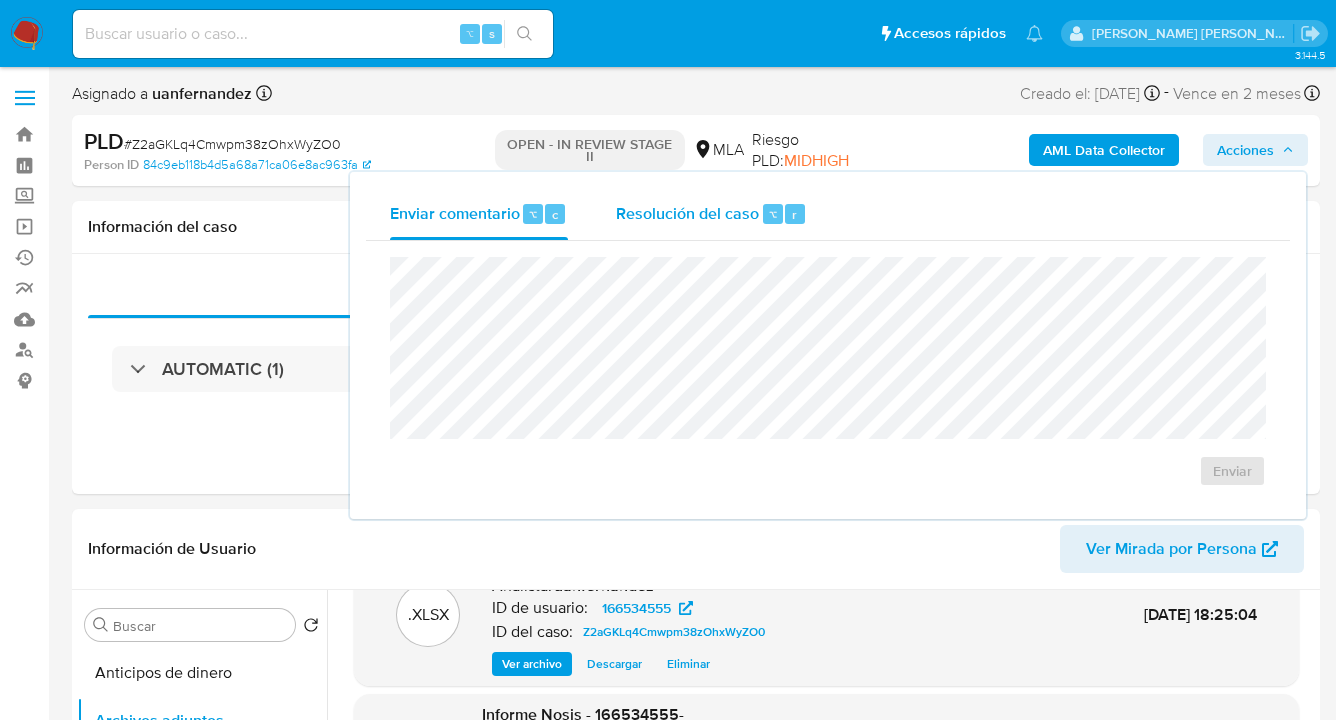 drag, startPoint x: 707, startPoint y: 213, endPoint x: 672, endPoint y: 239, distance: 43.60046 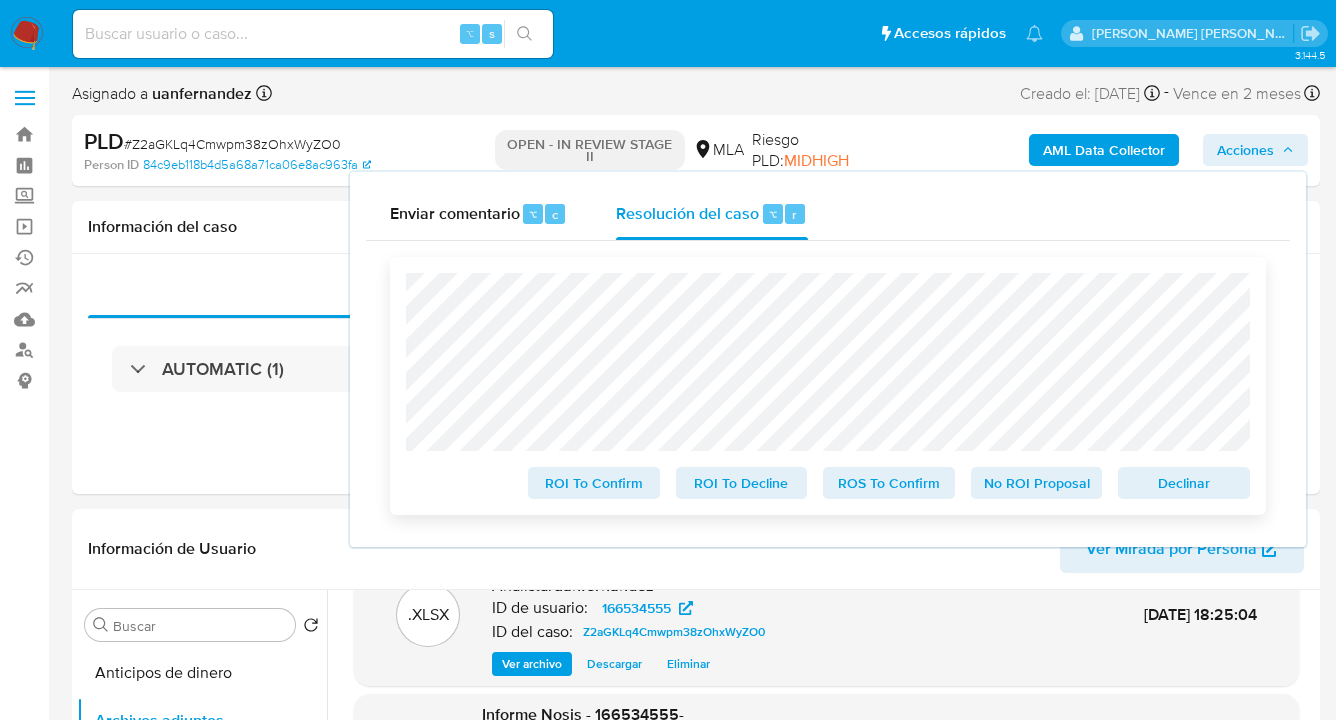 click on "No ROI Proposal" at bounding box center (1037, 483) 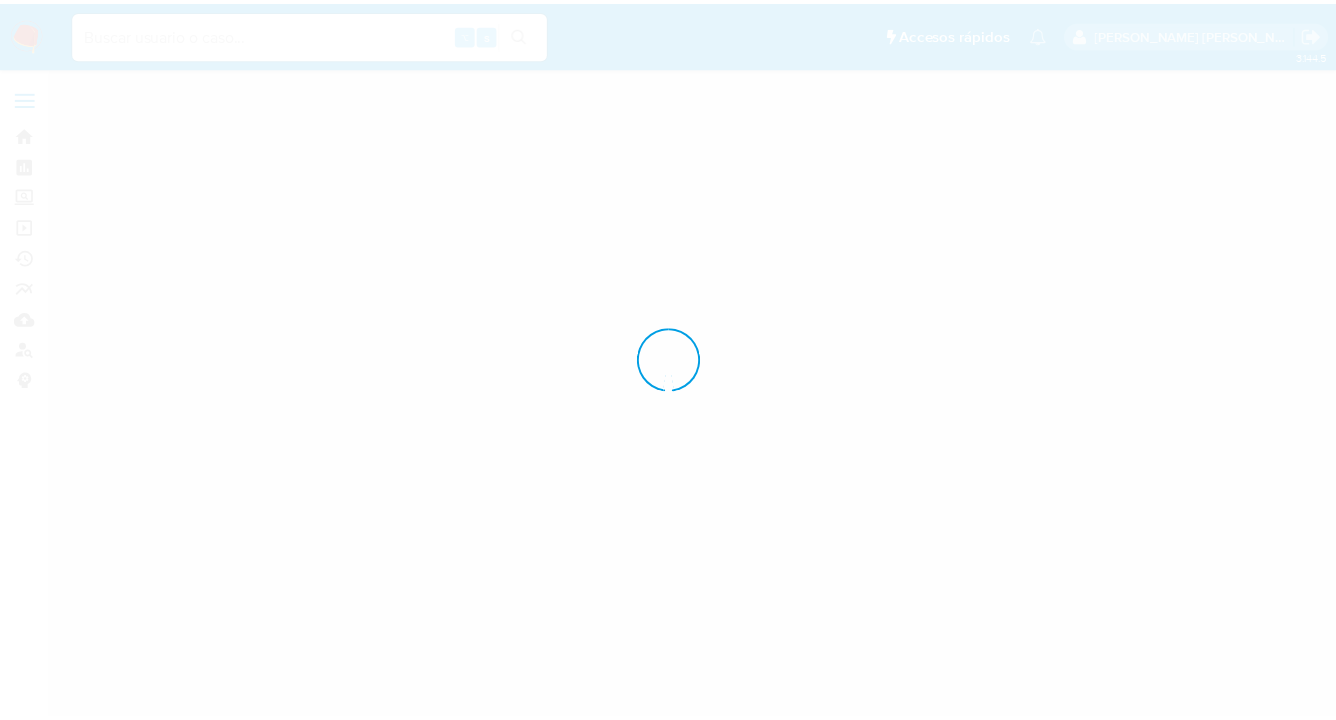scroll, scrollTop: 0, scrollLeft: 0, axis: both 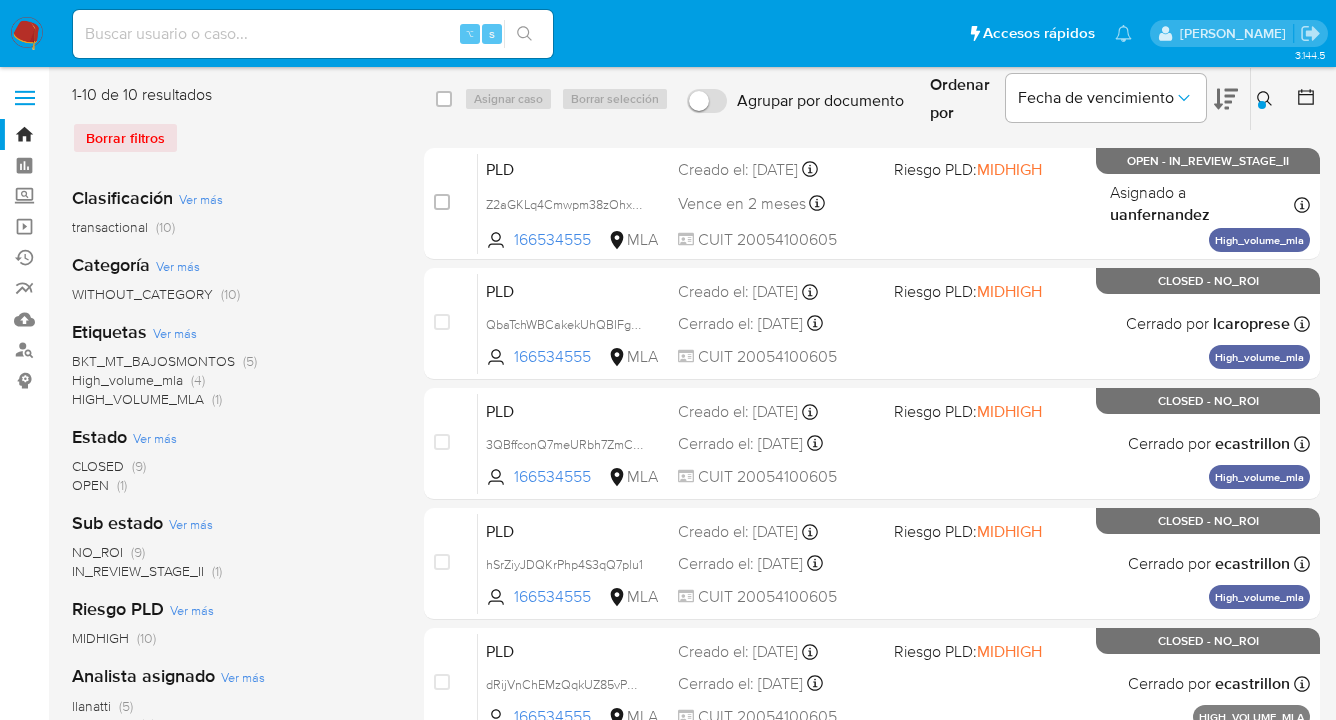 click 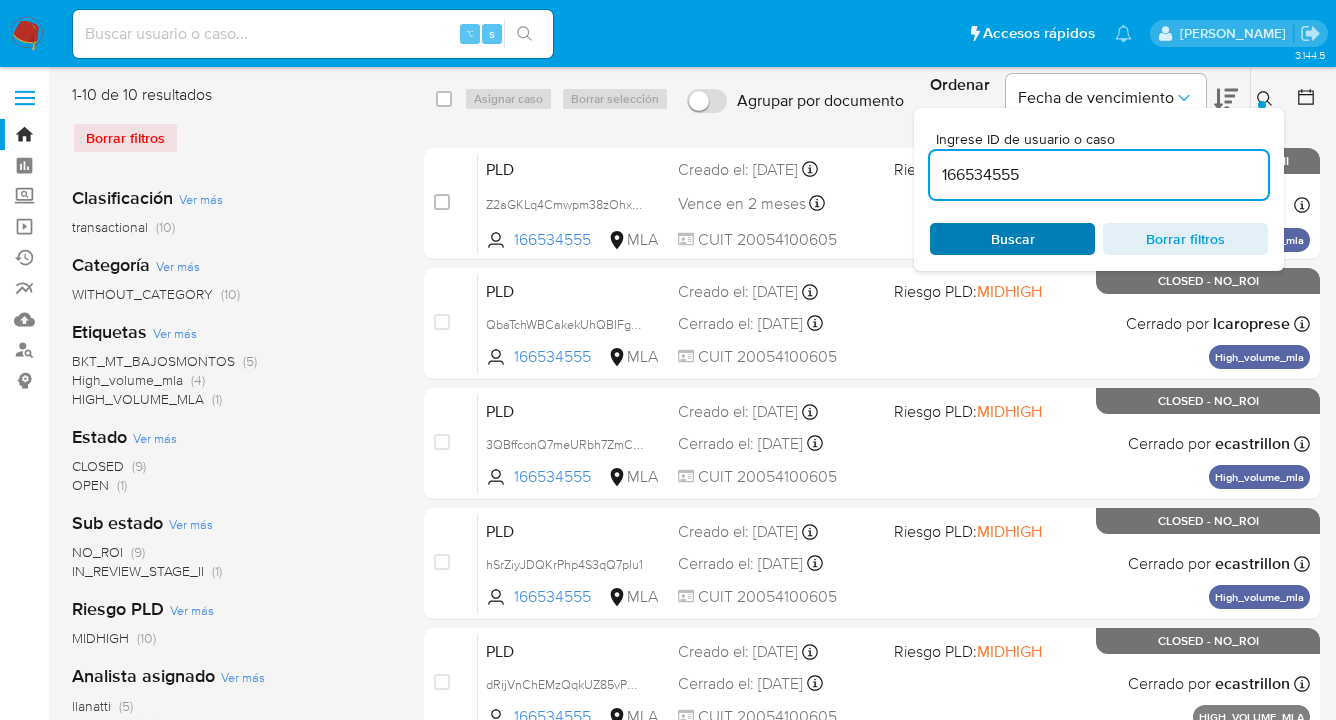 click on "Buscar" at bounding box center (1012, 239) 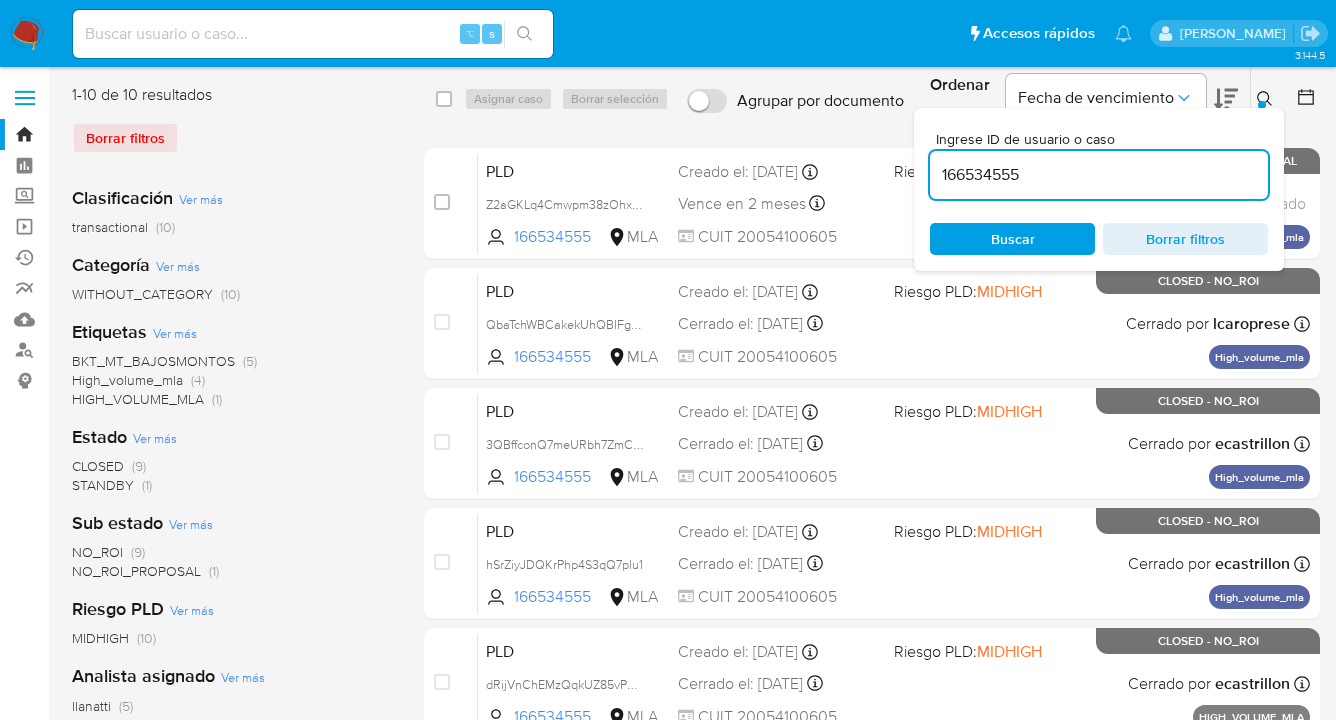 click 